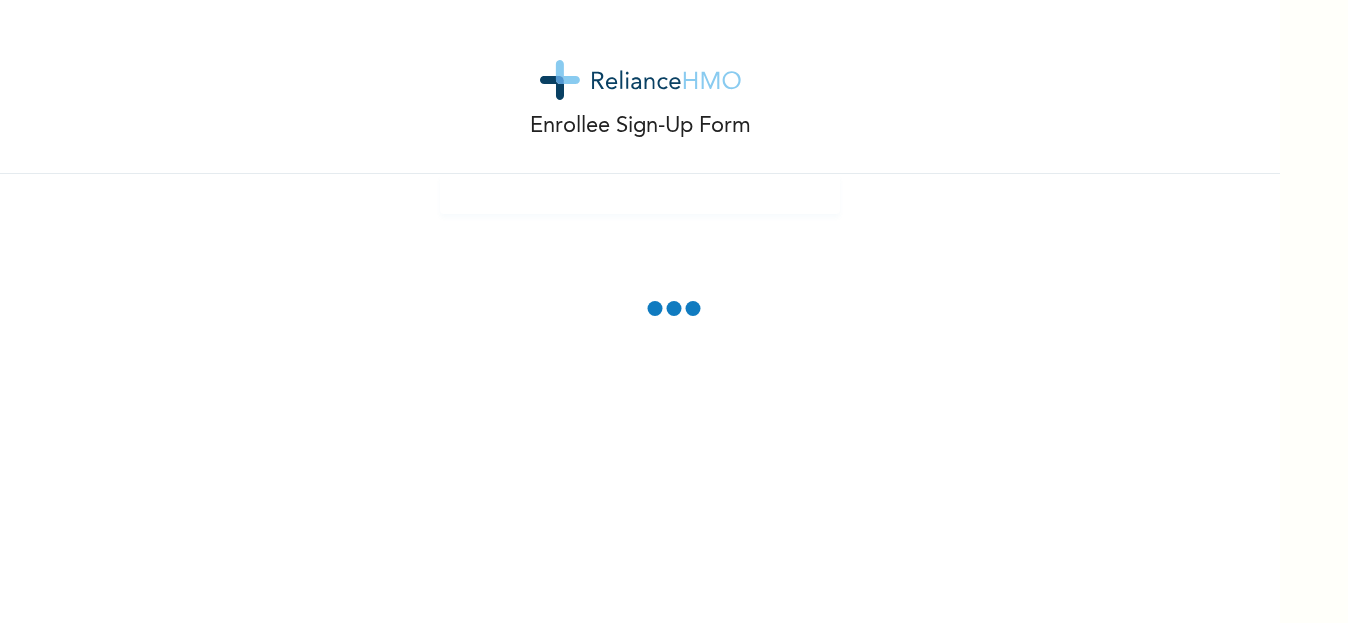 scroll, scrollTop: 0, scrollLeft: 0, axis: both 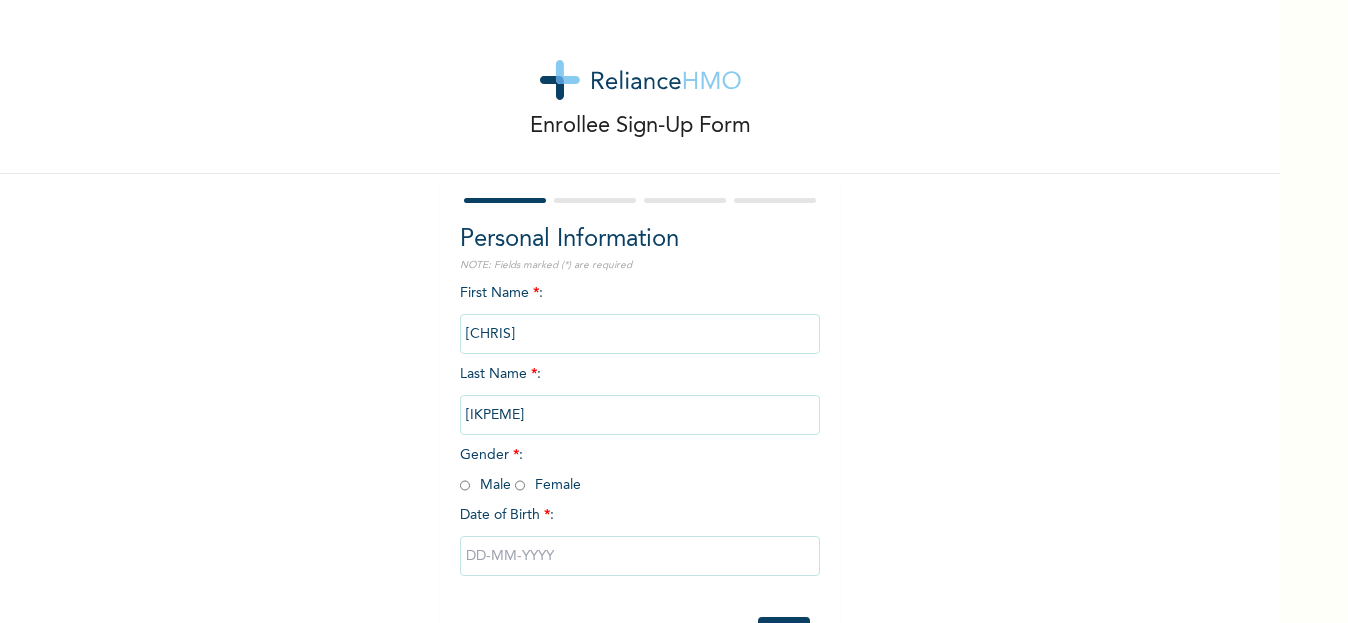 click at bounding box center [465, 485] 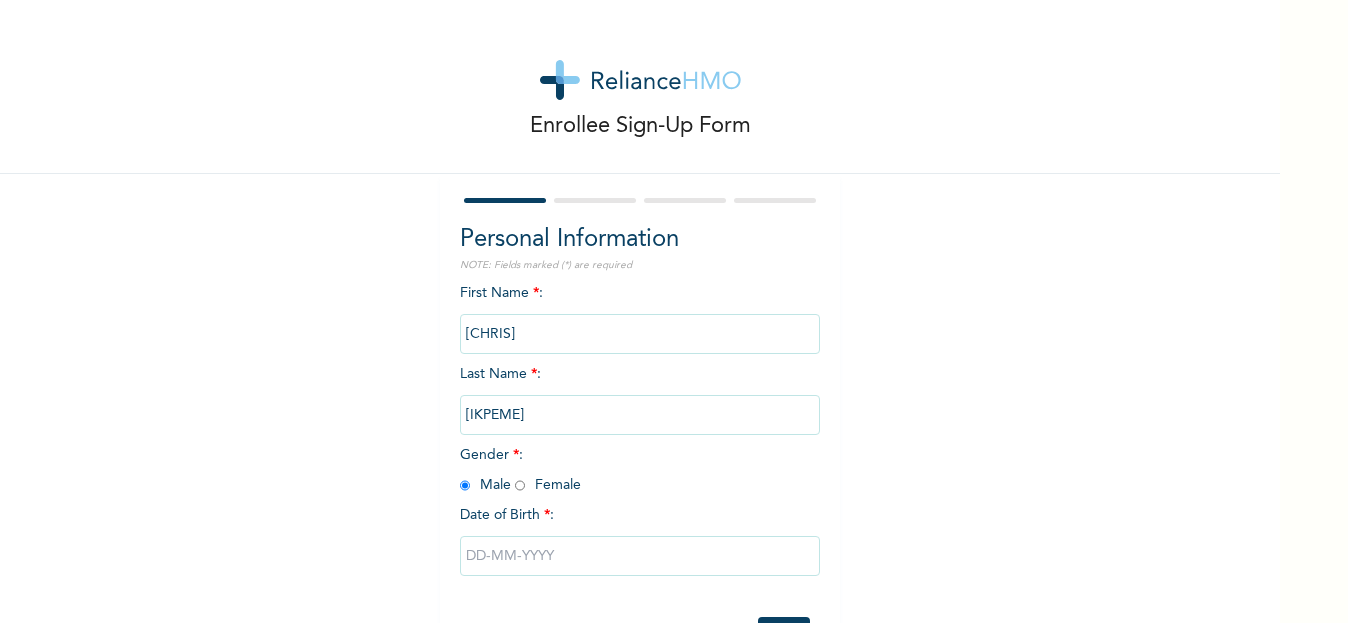 radio on "true" 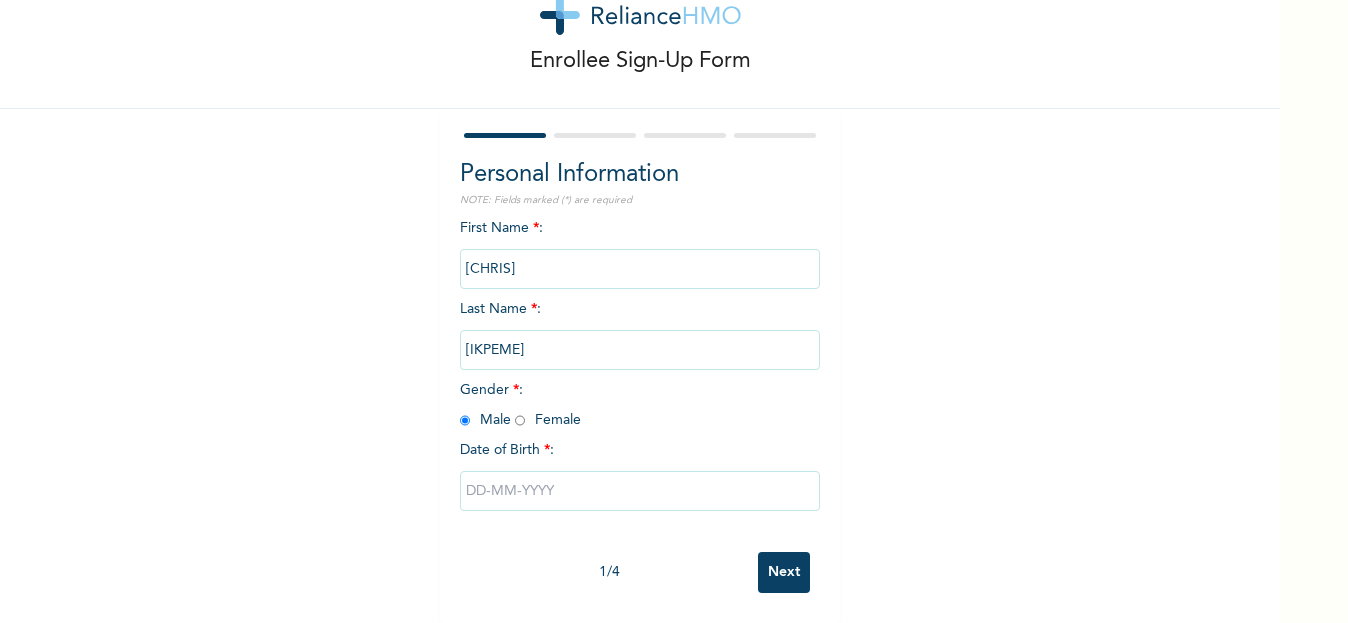 scroll, scrollTop: 80, scrollLeft: 0, axis: vertical 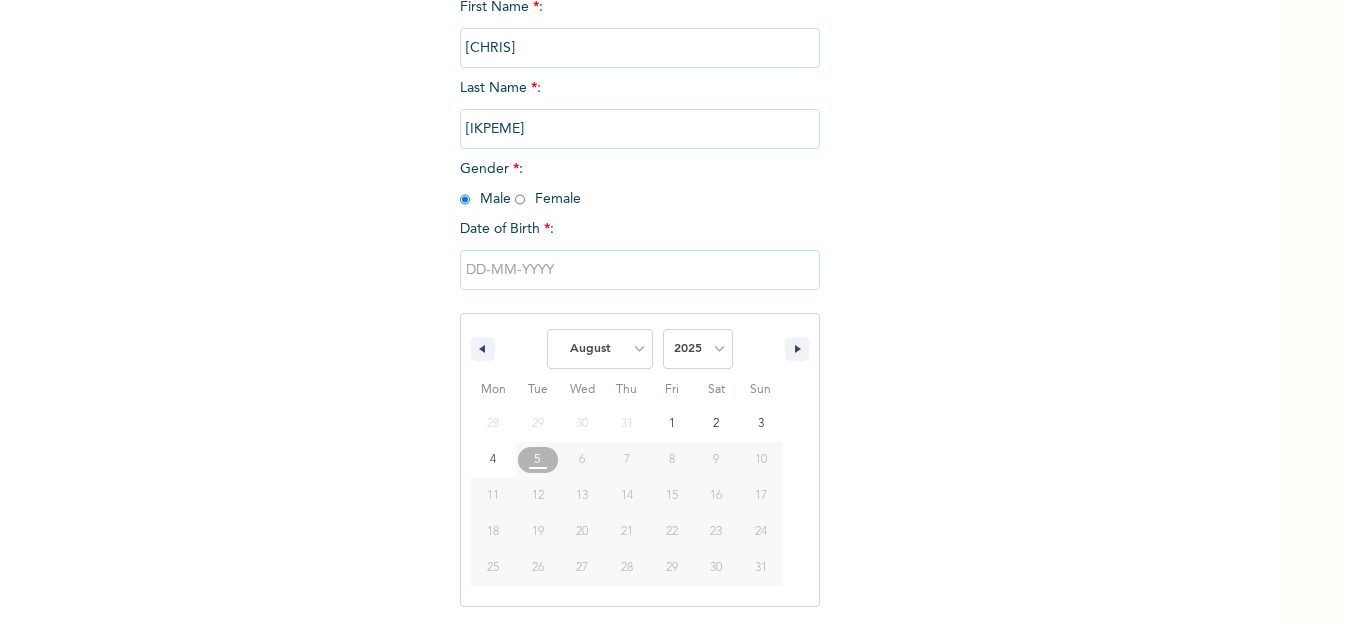 click on "13" at bounding box center (582, 496) 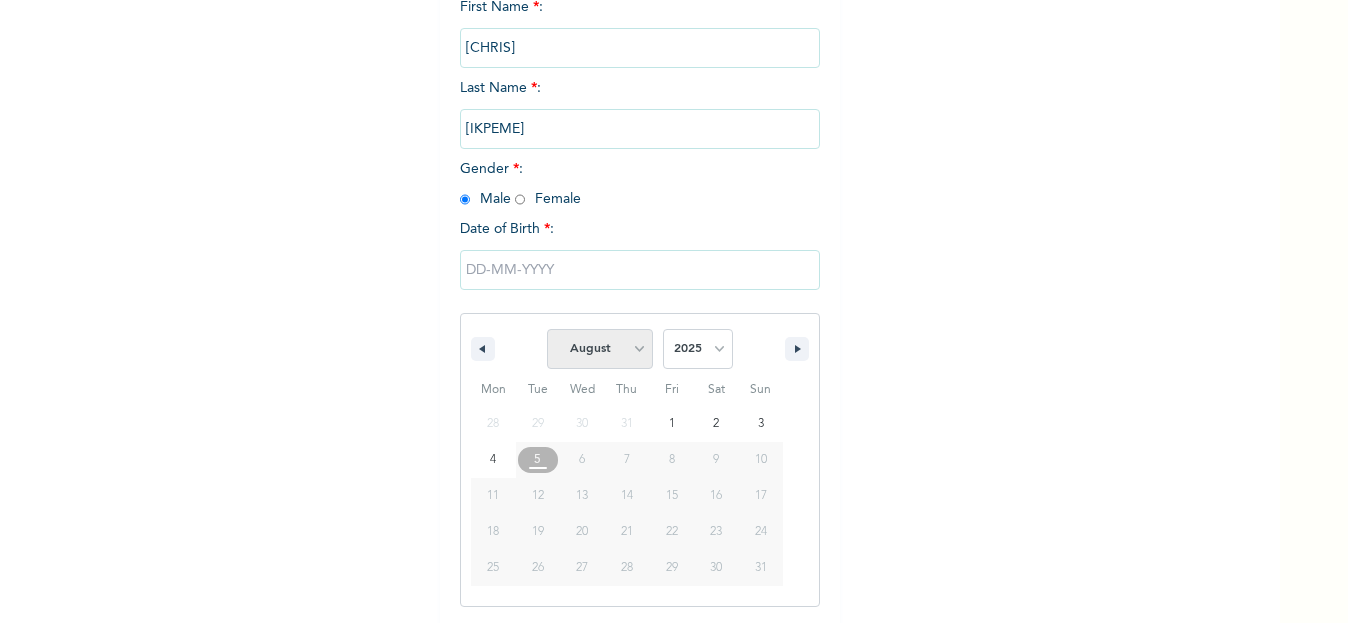 click on "January February March April May June July August September October November December" at bounding box center [600, 349] 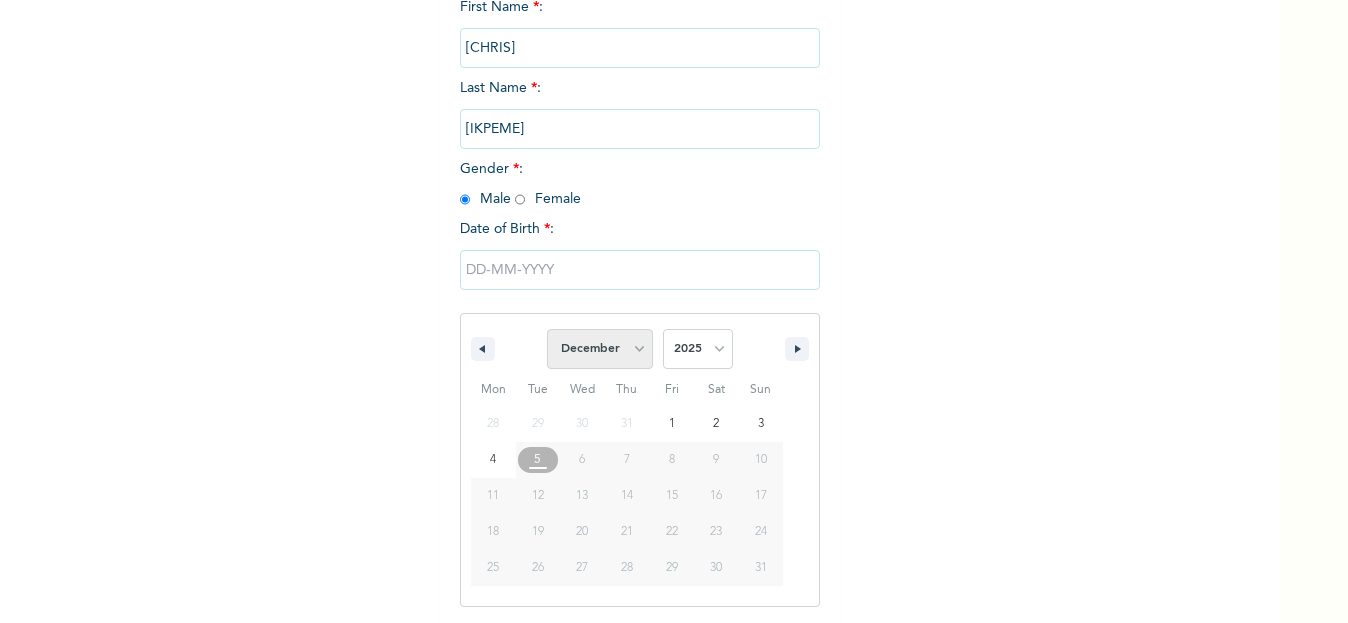 click on "January February March April May June July August September October November December" at bounding box center [600, 349] 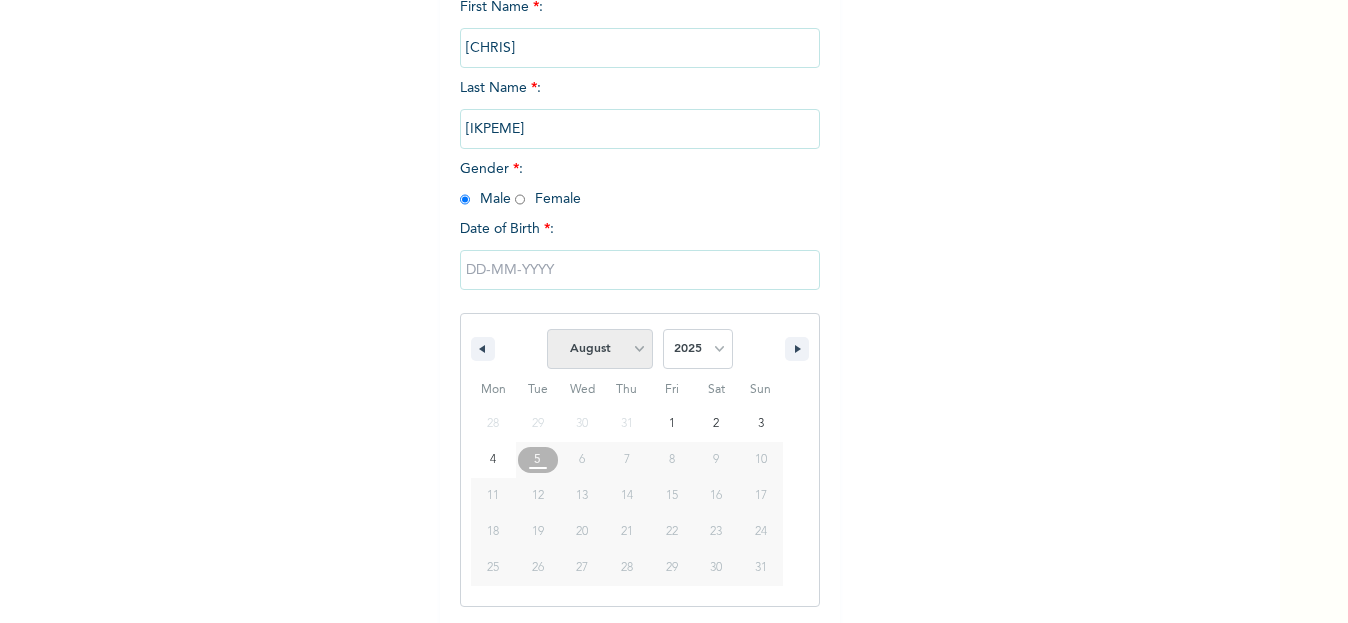 click on "January February March April May June July August September October November December" at bounding box center [600, 349] 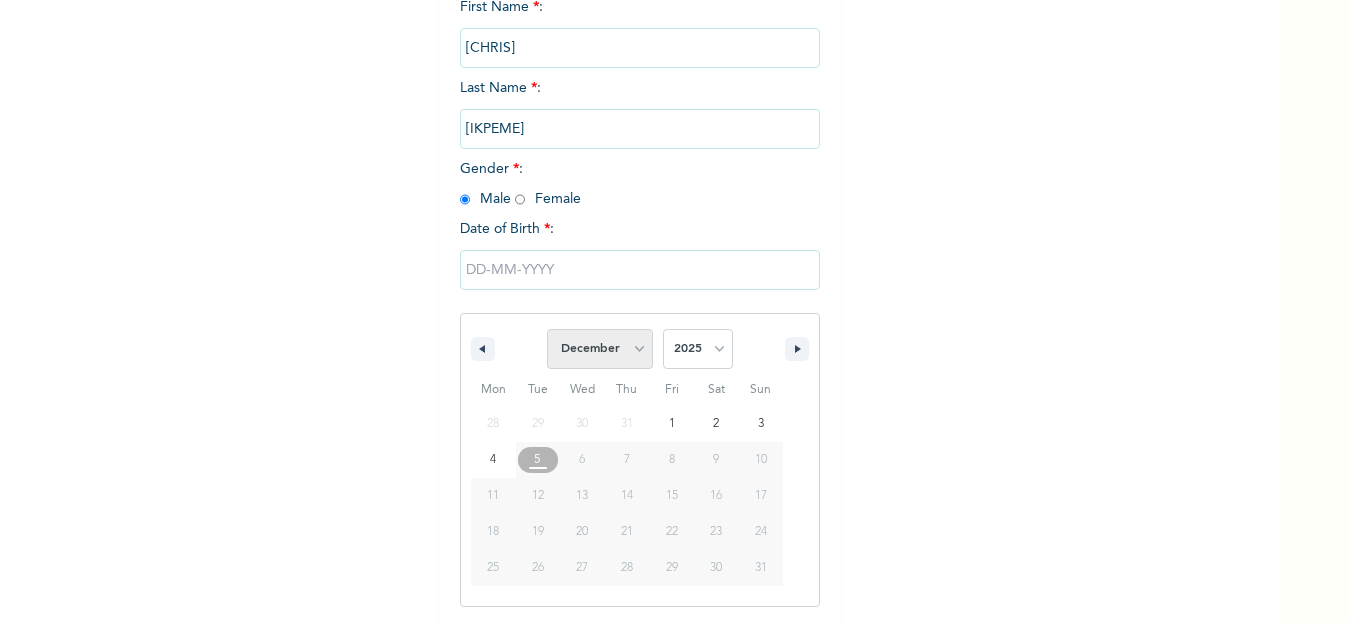 click on "January February March April May June July August September October November December" at bounding box center (600, 349) 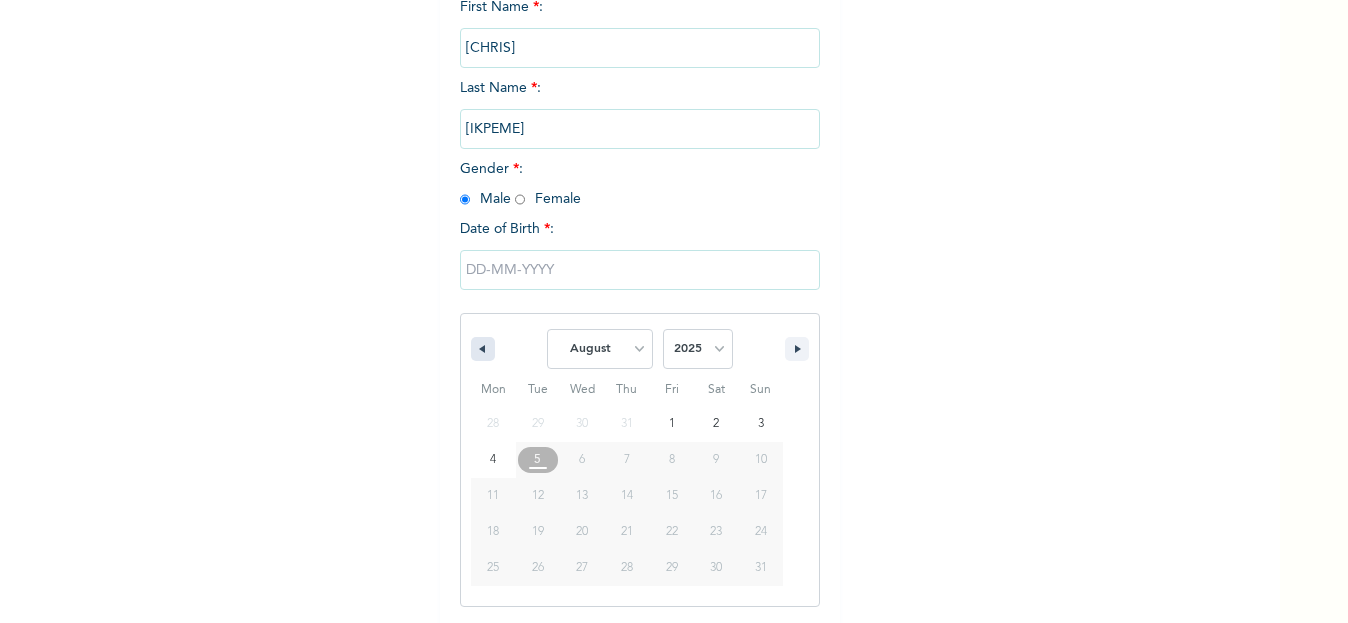 click at bounding box center [483, 349] 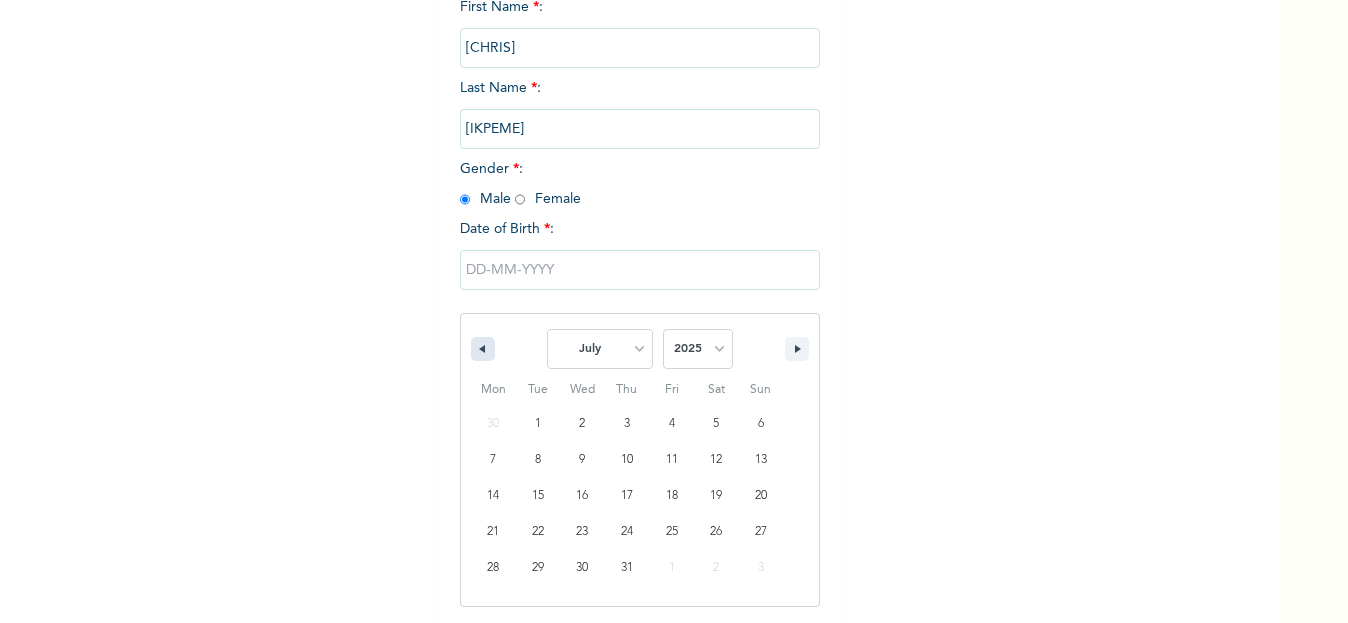 click at bounding box center [483, 349] 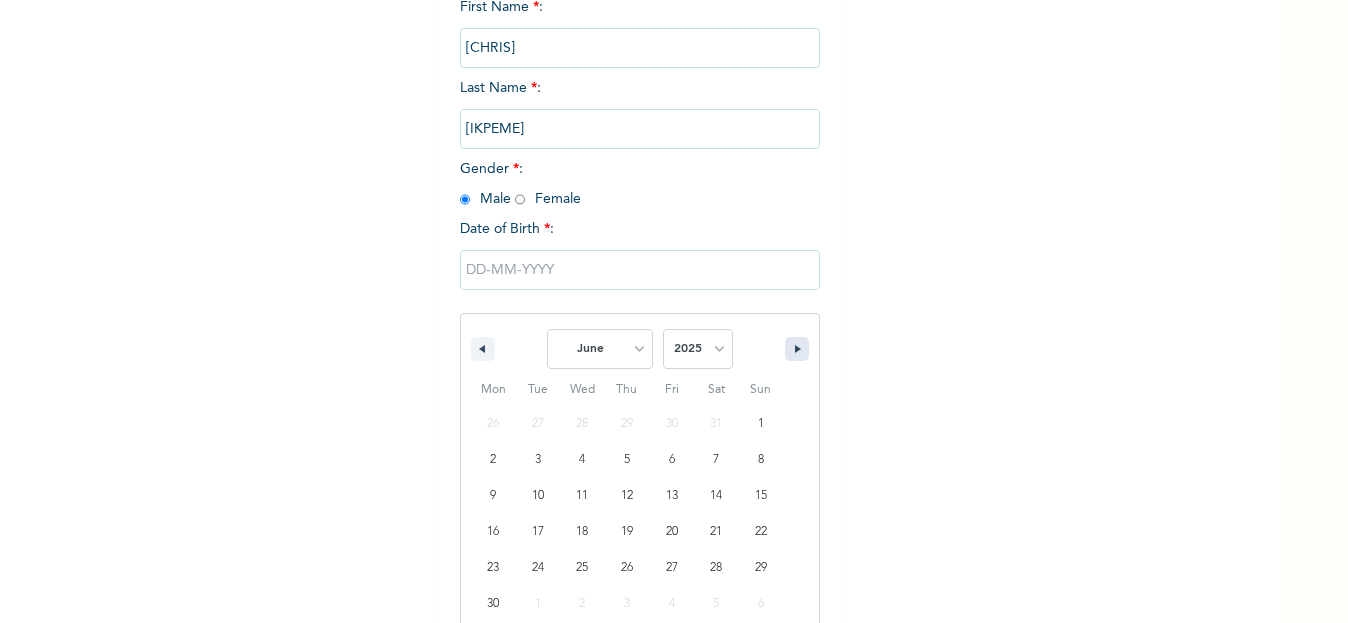 click at bounding box center [800, 349] 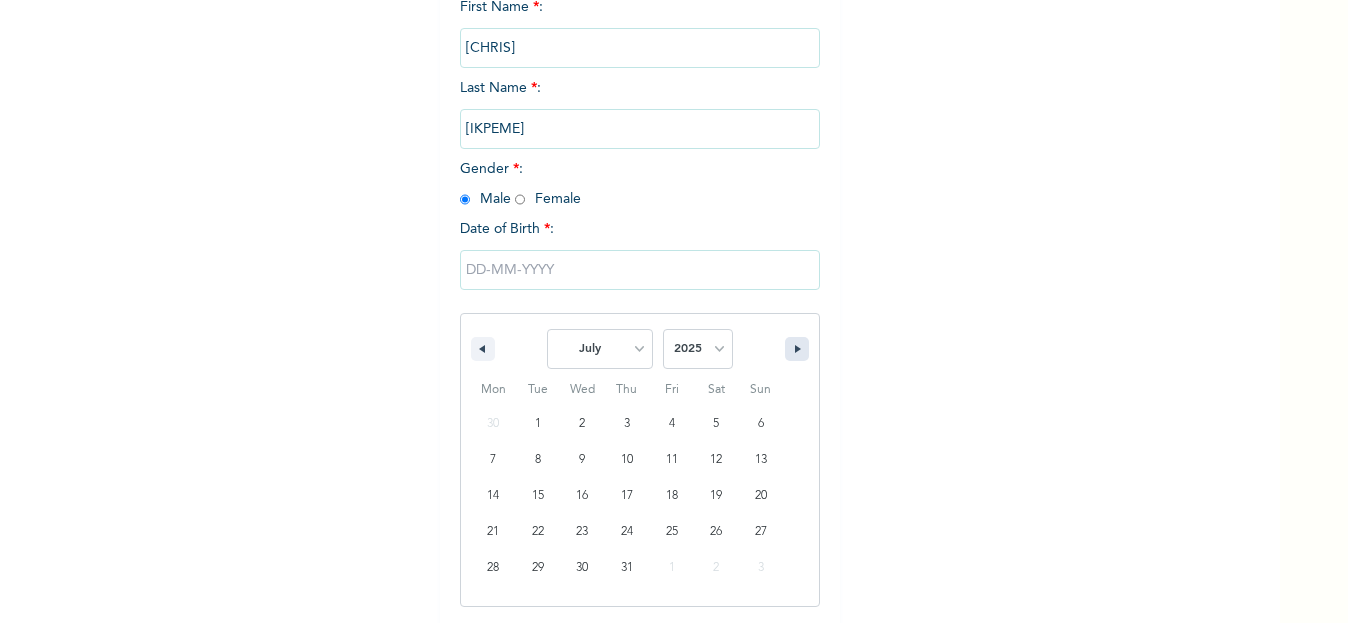 click at bounding box center [800, 349] 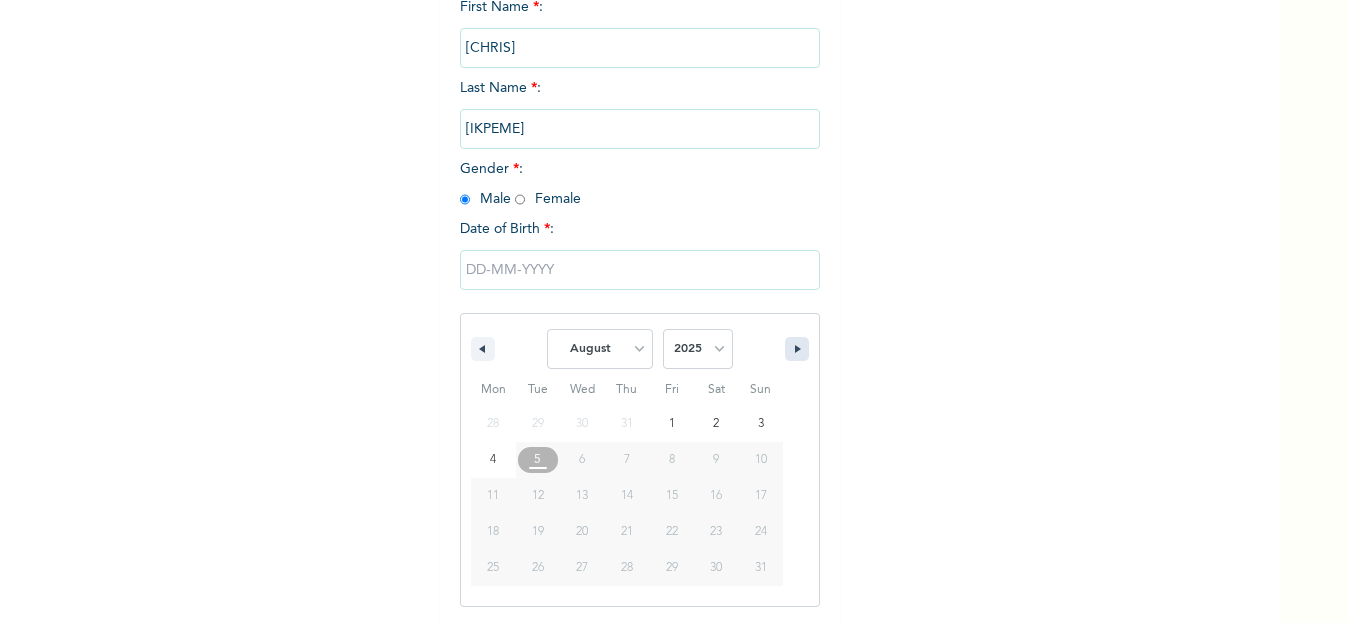 click at bounding box center (800, 349) 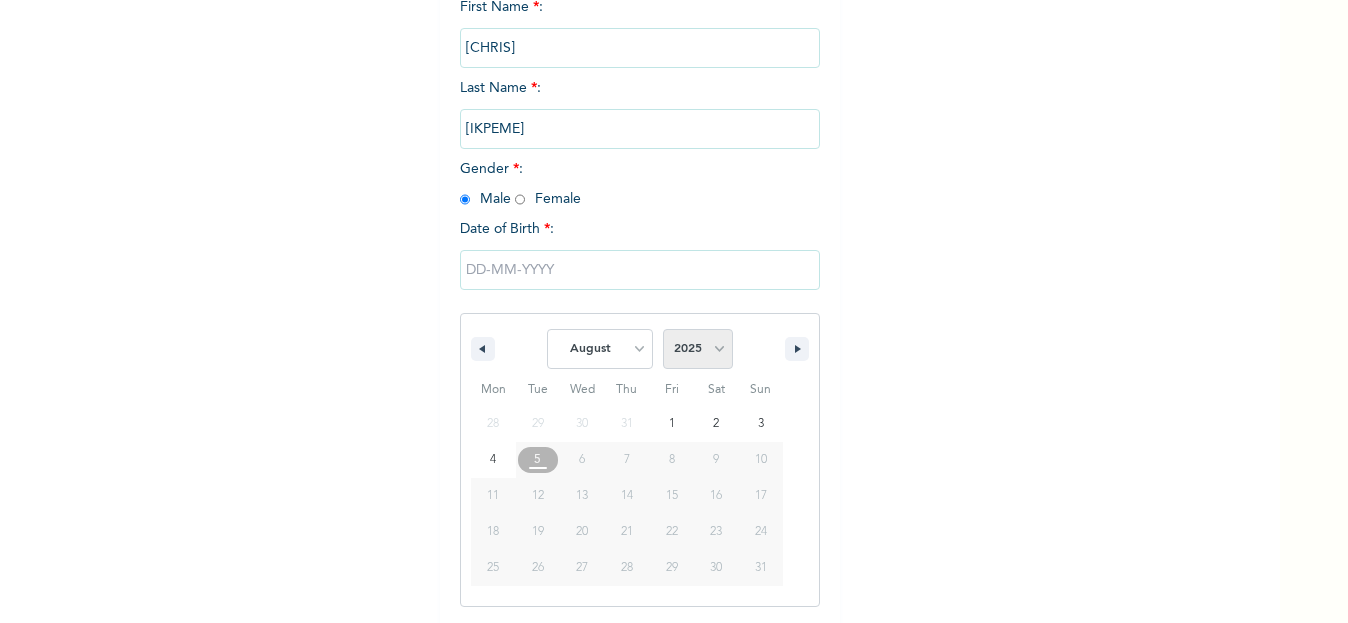 click on "2025 2024 2023 2022 2021 2020 2019 2018 2017 2016 2015 2014 2013 2012 2011 2010 2009 2008 2007 2006 2005 2004 2003 2002 2001 2000 1999 1998 1997 1996 1995 1994 1993 1992 1991 1990 1989 1988 1987 1986 1985 1984 1983 1982 1981 1980 1979 1978 1977 1976 1975 1974 1973 1972 1971 1970 1969 1968 1967 1966 1965 1964 1963 1962 1961 1960" at bounding box center [698, 349] 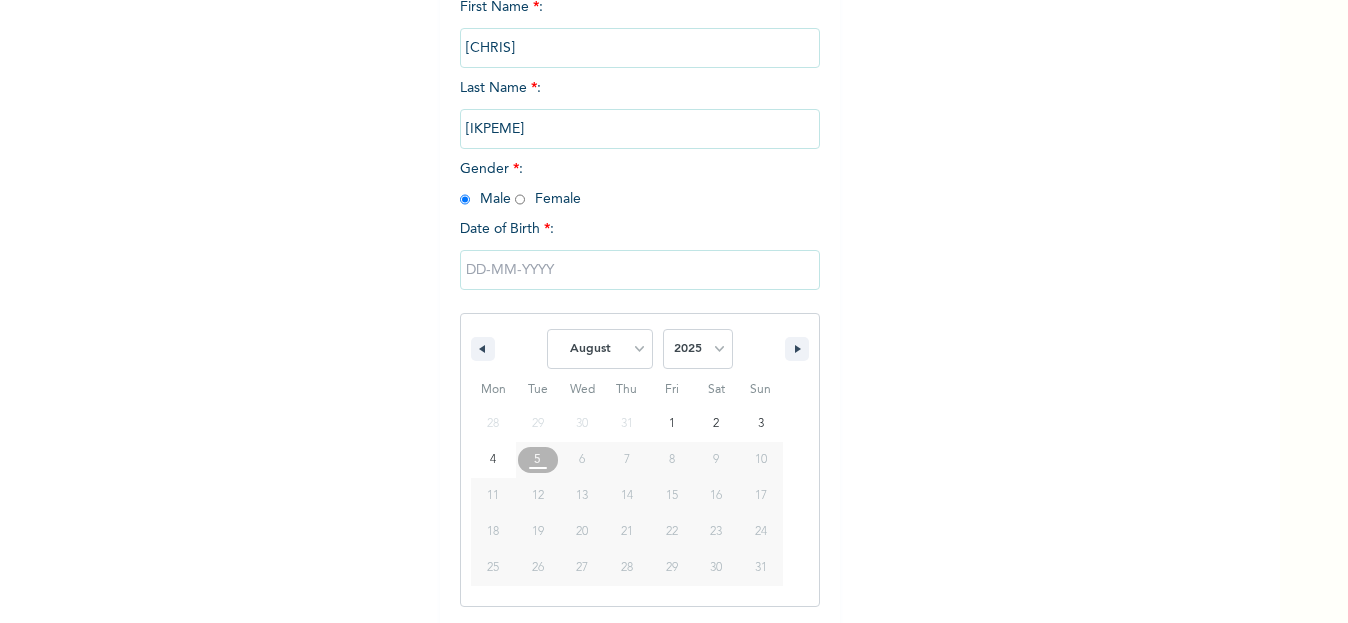 select on "1991" 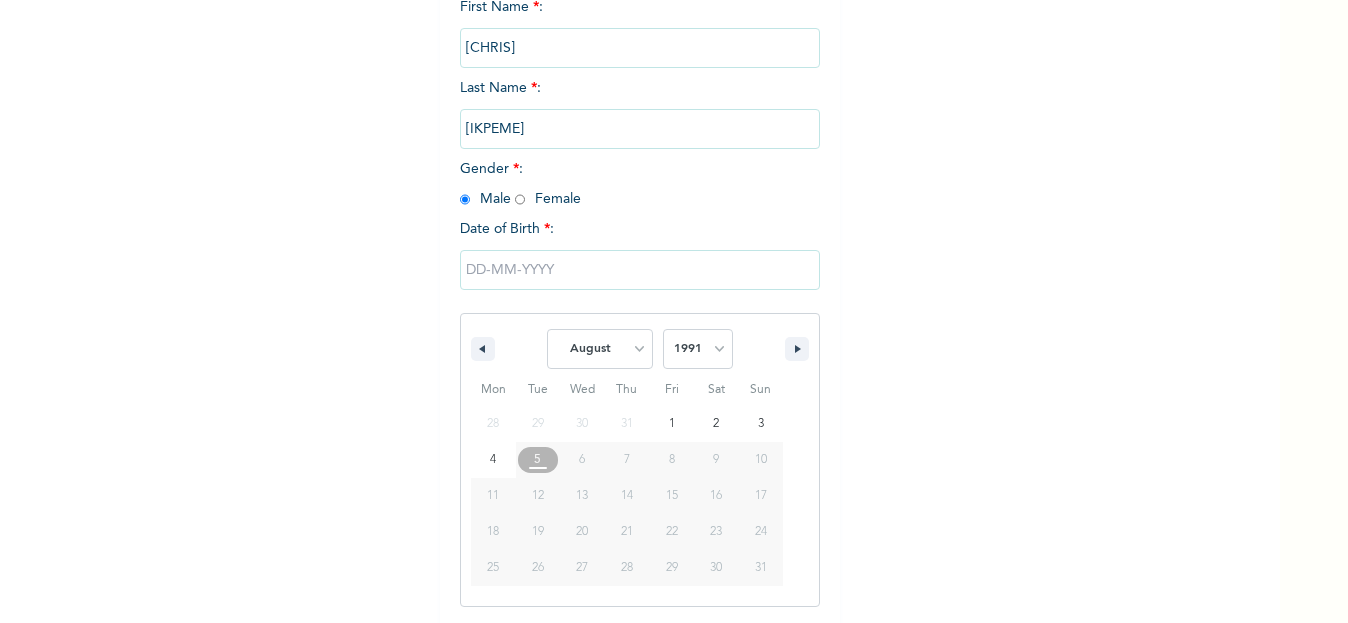 click on "2025 2024 2023 2022 2021 2020 2019 2018 2017 2016 2015 2014 2013 2012 2011 2010 2009 2008 2007 2006 2005 2004 2003 2002 2001 2000 1999 1998 1997 1996 1995 1994 1993 1992 1991 1990 1989 1988 1987 1986 1985 1984 1983 1982 1981 1980 1979 1978 1977 1976 1975 1974 1973 1972 1971 1970 1969 1968 1967 1966 1965 1964 1963 1962 1961 1960" at bounding box center [698, 349] 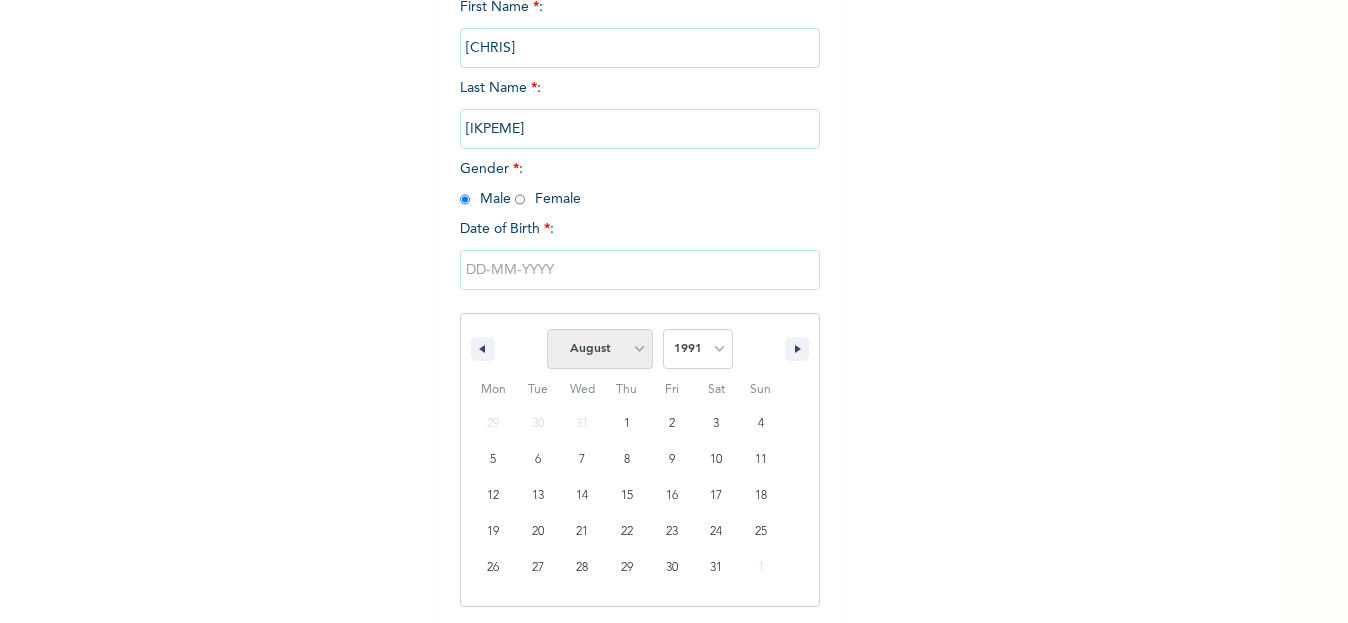 click on "January February March April May June July August September October November December" at bounding box center [600, 349] 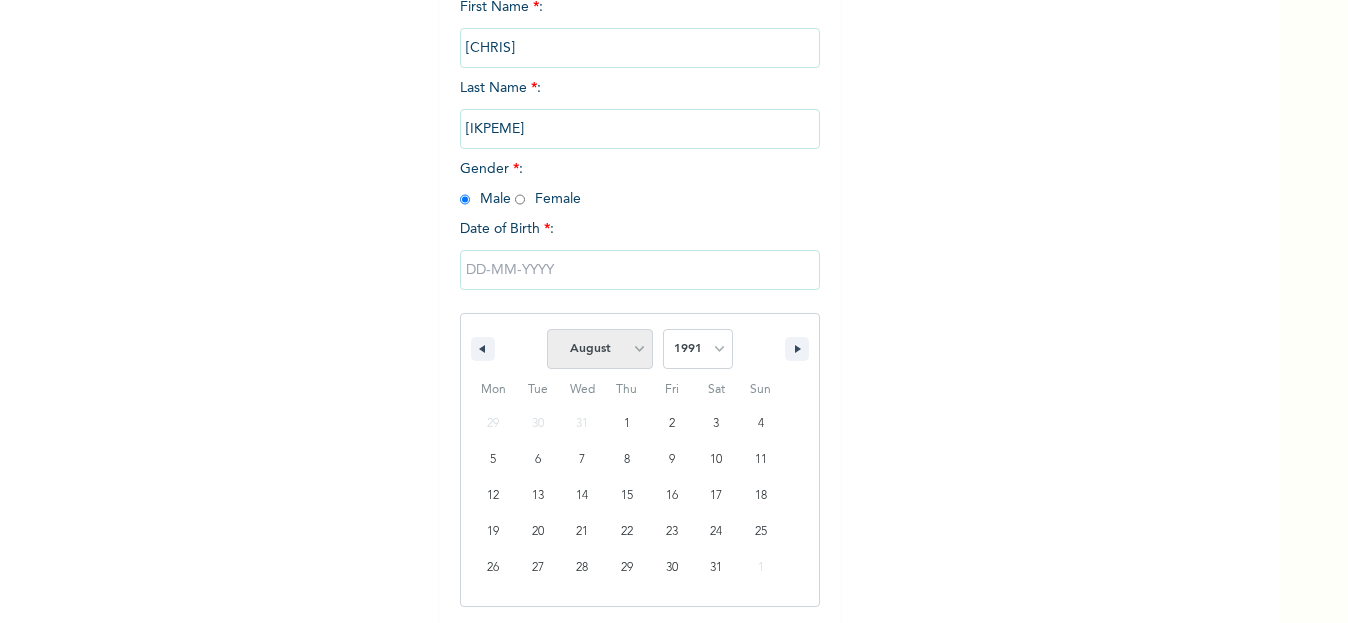 select on "11" 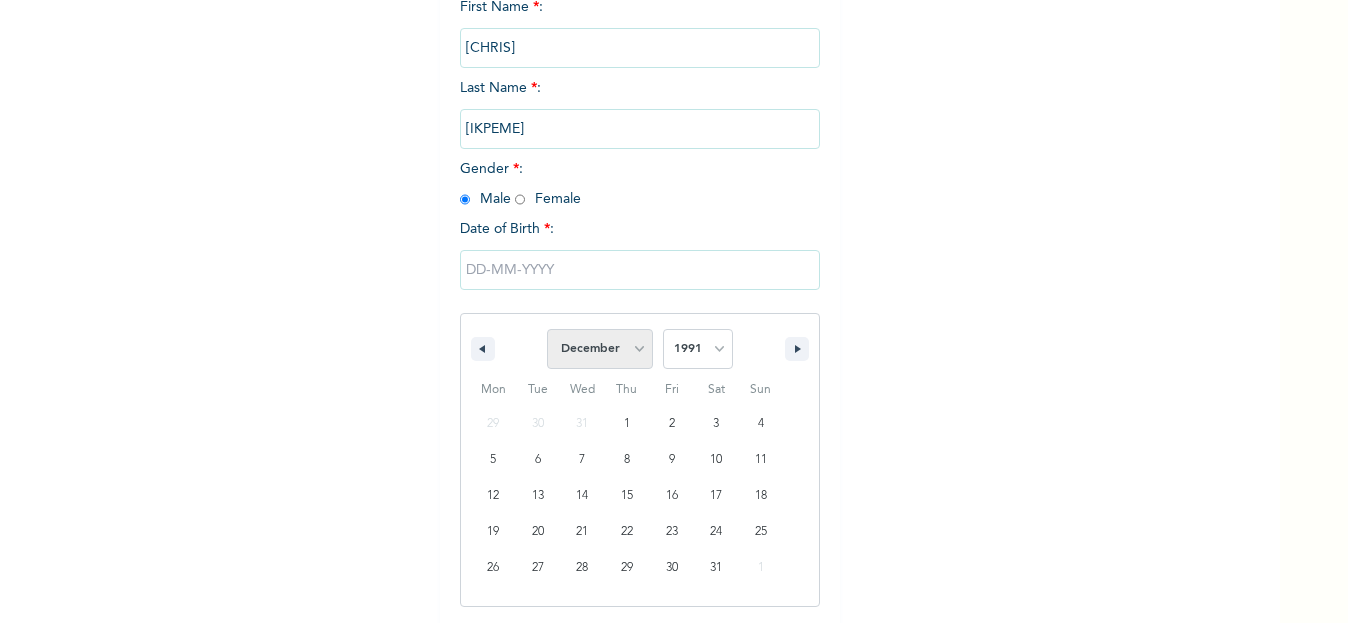 click on "January February March April May June July August September October November December" at bounding box center (600, 349) 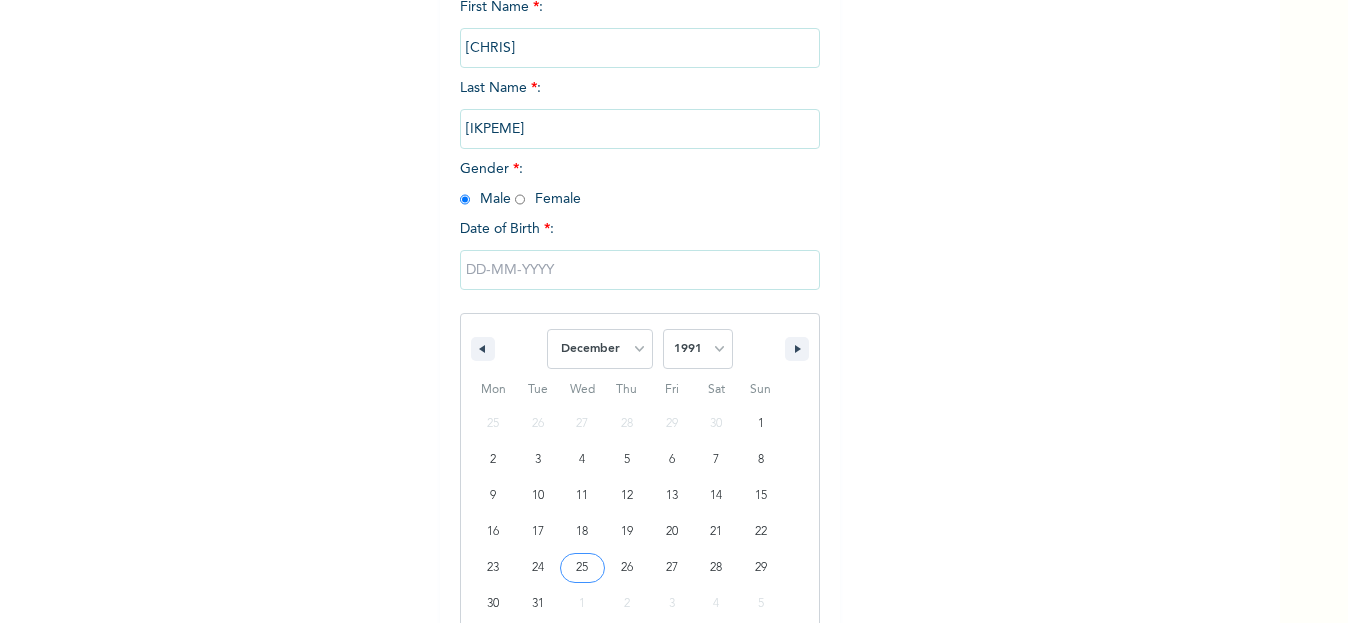 type on "[DATE]" 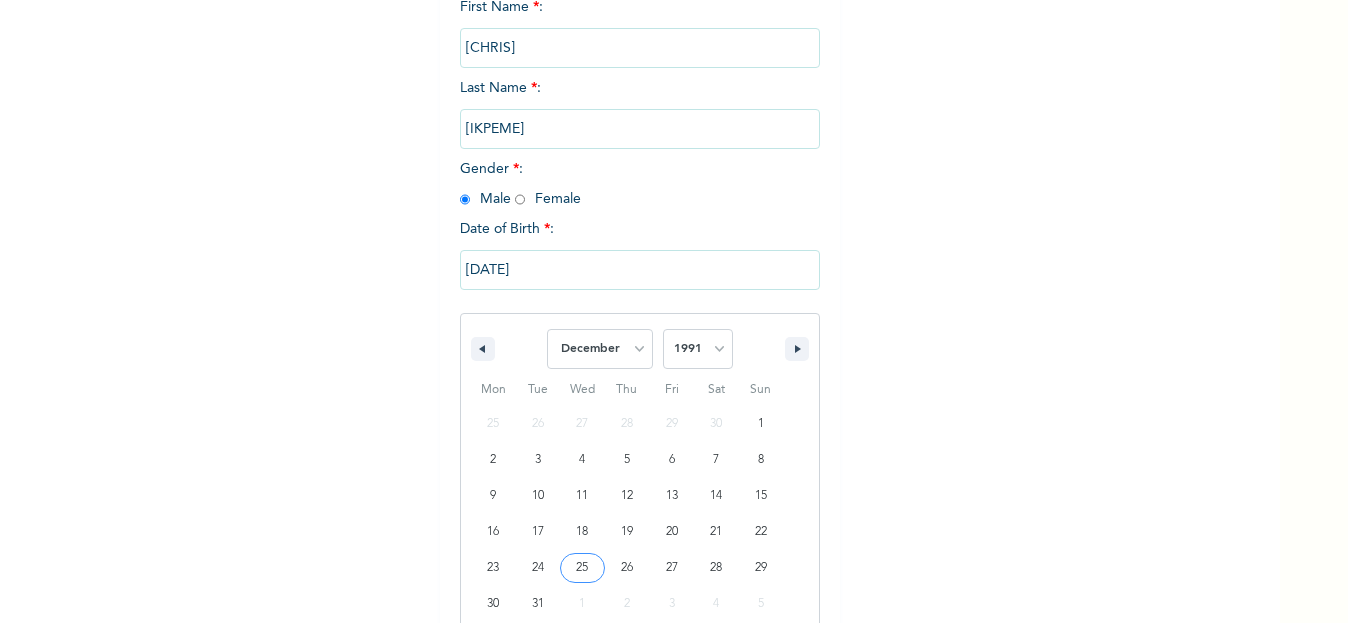 scroll, scrollTop: 80, scrollLeft: 0, axis: vertical 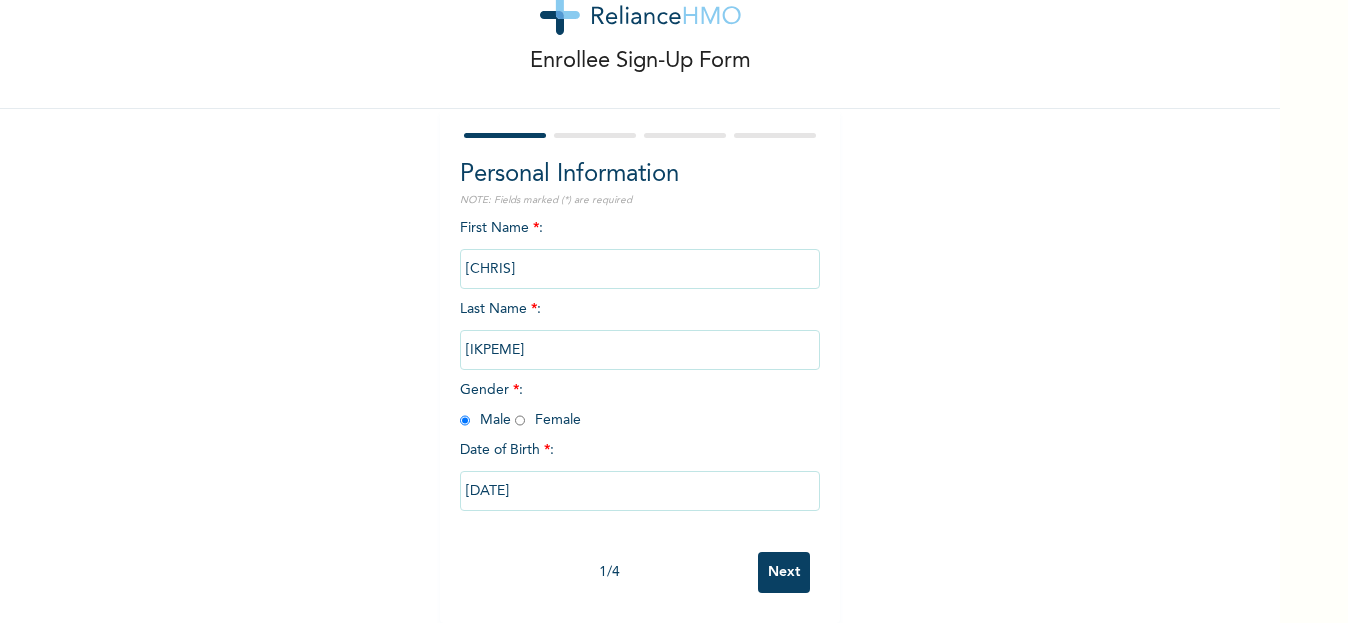 click on "Next" at bounding box center (784, 572) 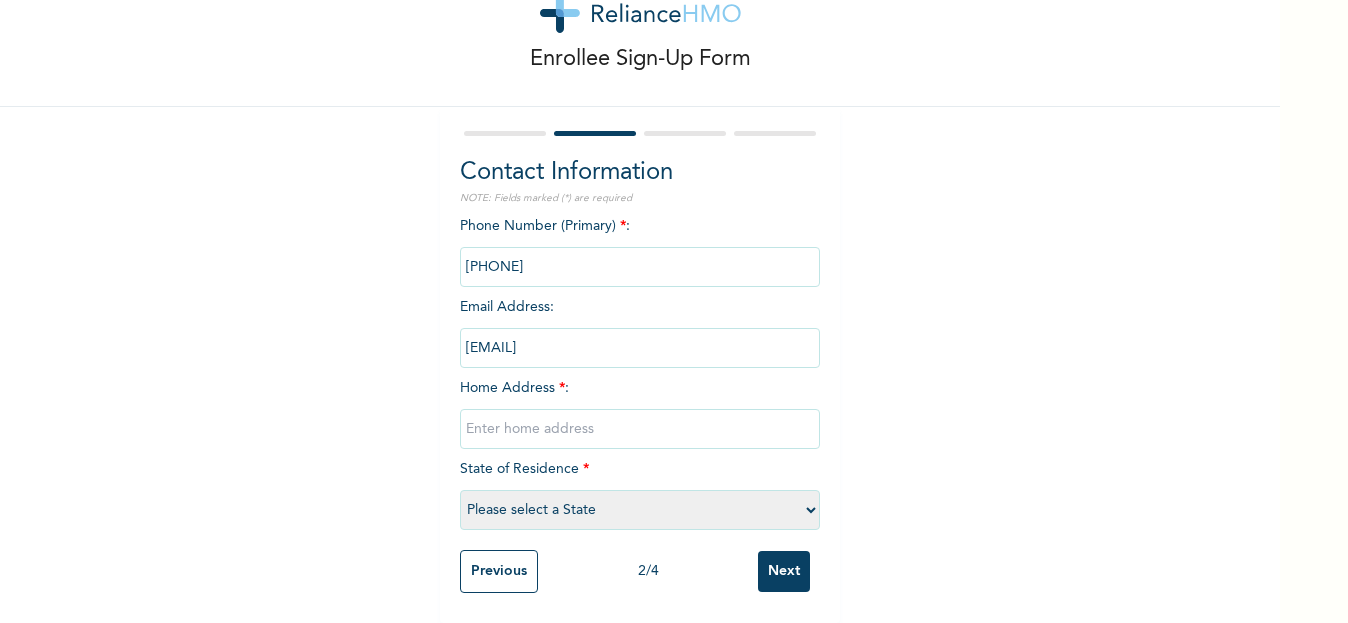 click at bounding box center (640, 429) 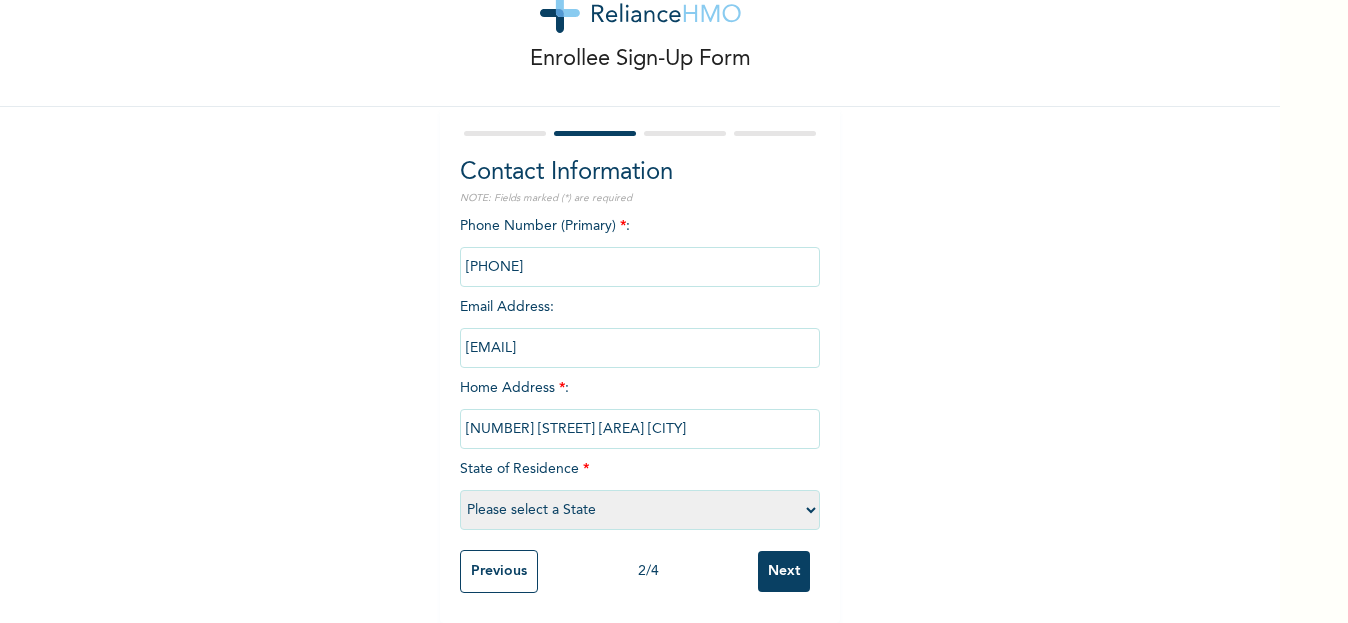 type on "[NUMBER] [STREET] [AREA] [CITY]" 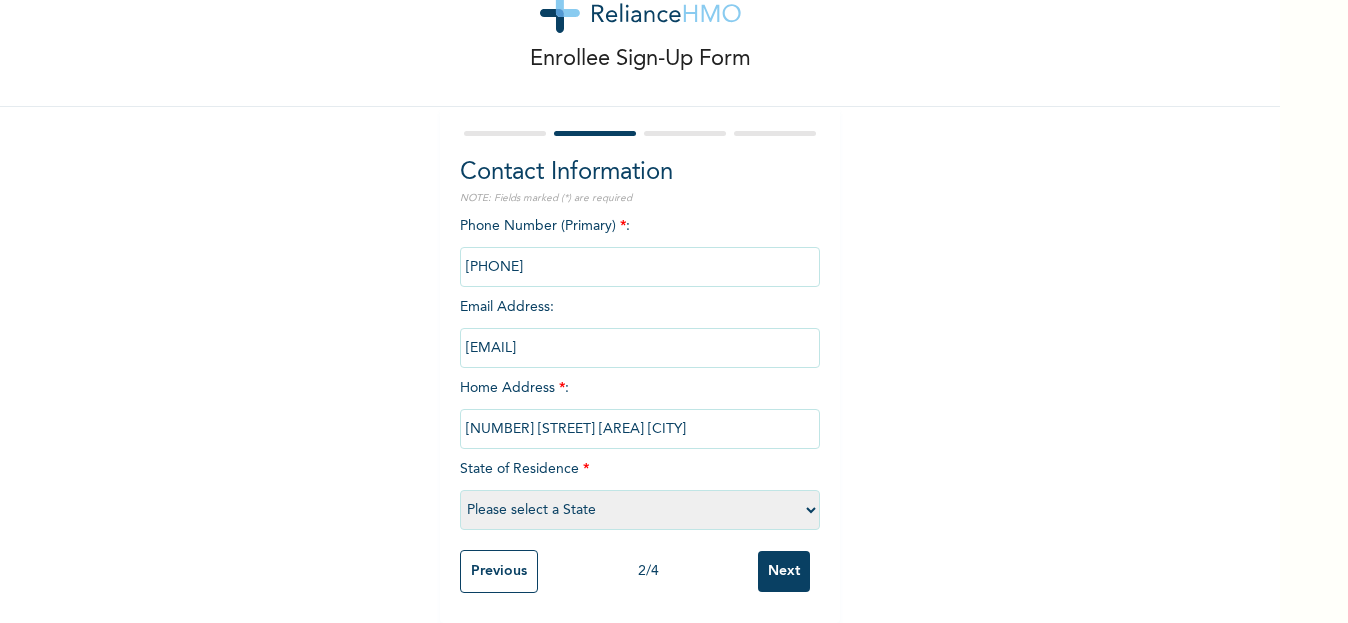 click on "Please select a State Abia Abuja (FCT) Adamawa Akwa Ibom Anambra Bauchi Bayelsa Benue Borno Cross River Delta Ebonyi Edo Ekiti Enugu Gombe Imo Jigawa Kaduna Kano Katsina Kebbi Kogi Kwara Lagos Nasarawa Niger Ogun Ondo Osun Oyo Plateau Rivers Sokoto Taraba Yobe Zamfara" at bounding box center [640, 510] 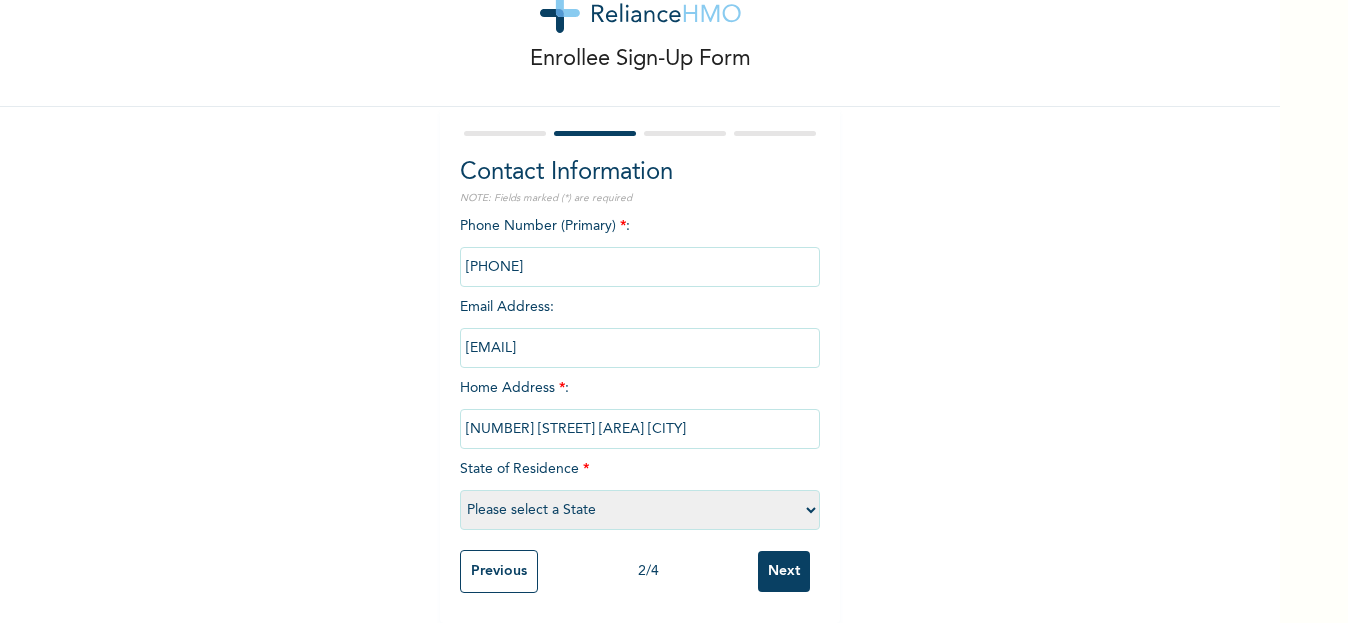 select on "25" 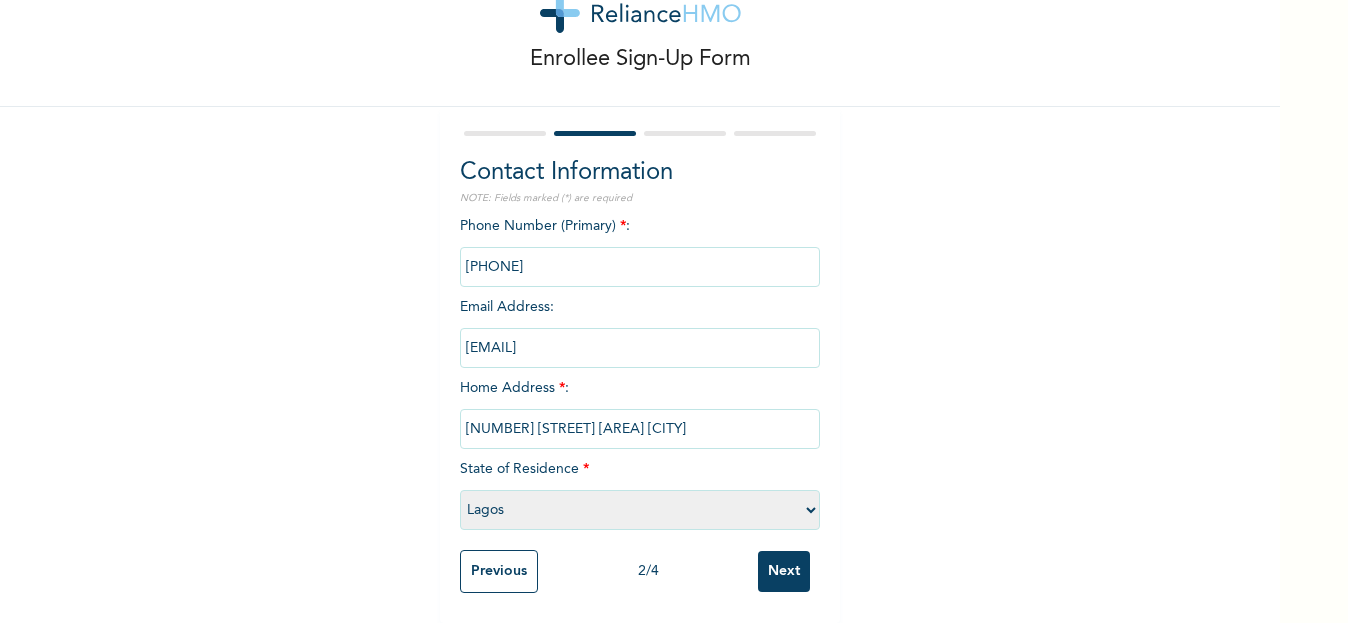 click on "Please select a State Abia Abuja (FCT) Adamawa Akwa Ibom Anambra Bauchi Bayelsa Benue Borno Cross River Delta Ebonyi Edo Ekiti Enugu Gombe Imo Jigawa Kaduna Kano Katsina Kebbi Kogi Kwara Lagos Nasarawa Niger Ogun Ondo Osun Oyo Plateau Rivers Sokoto Taraba Yobe Zamfara" at bounding box center [640, 510] 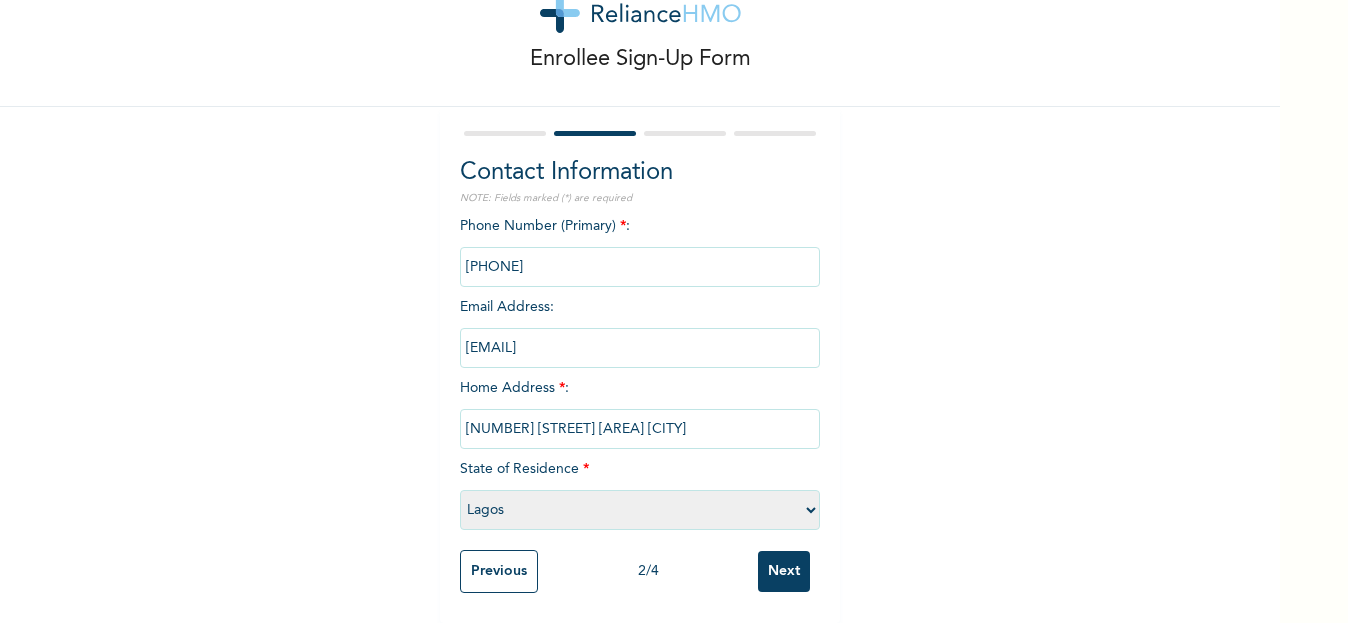 click on "Next" at bounding box center [784, 571] 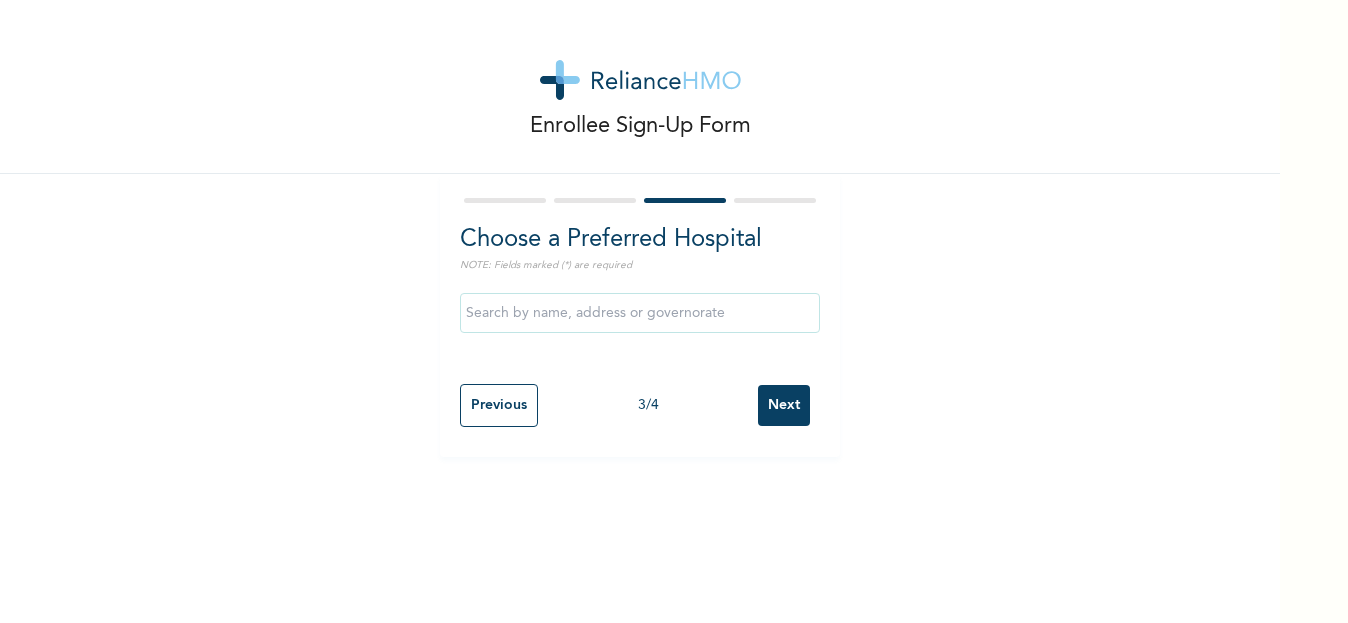 scroll, scrollTop: 0, scrollLeft: 0, axis: both 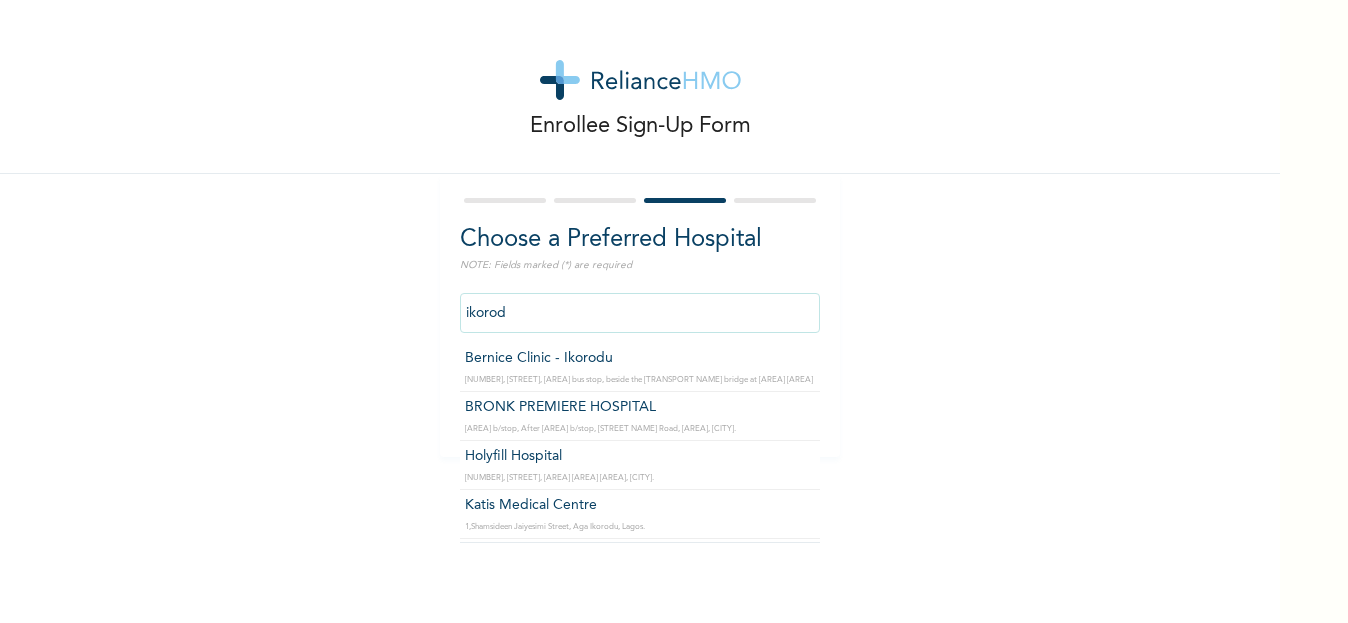 type on "ikorodu" 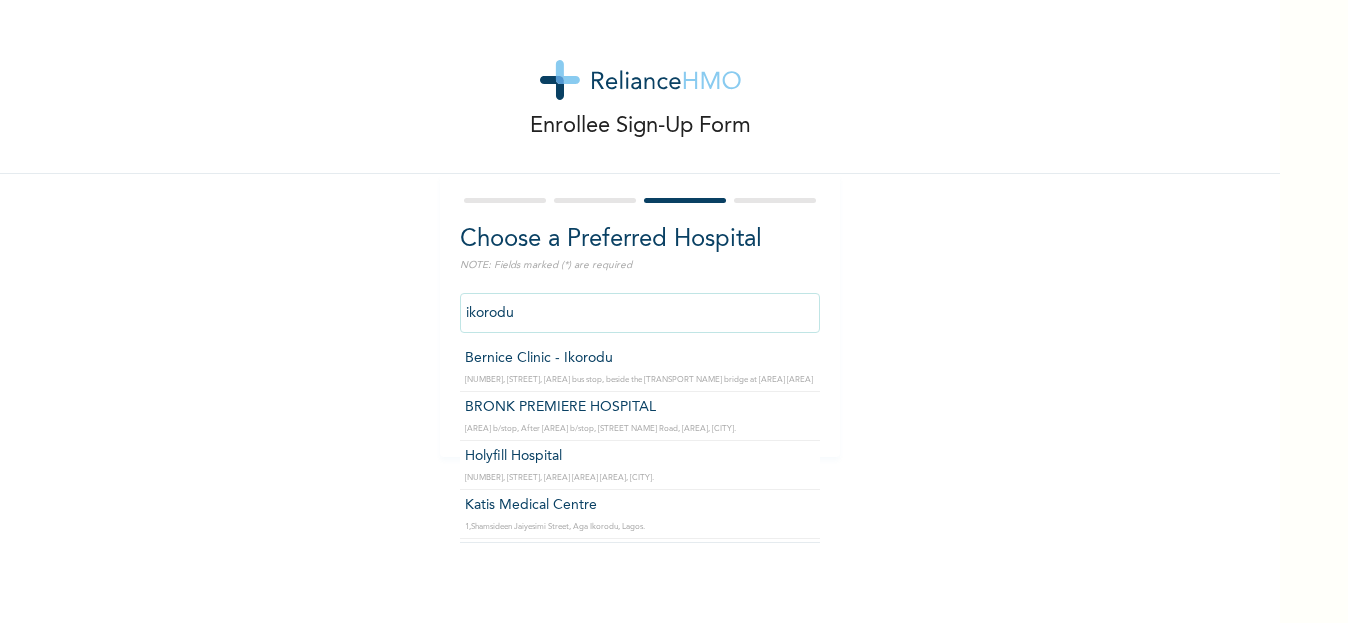 click on "Next" at bounding box center (784, 405) 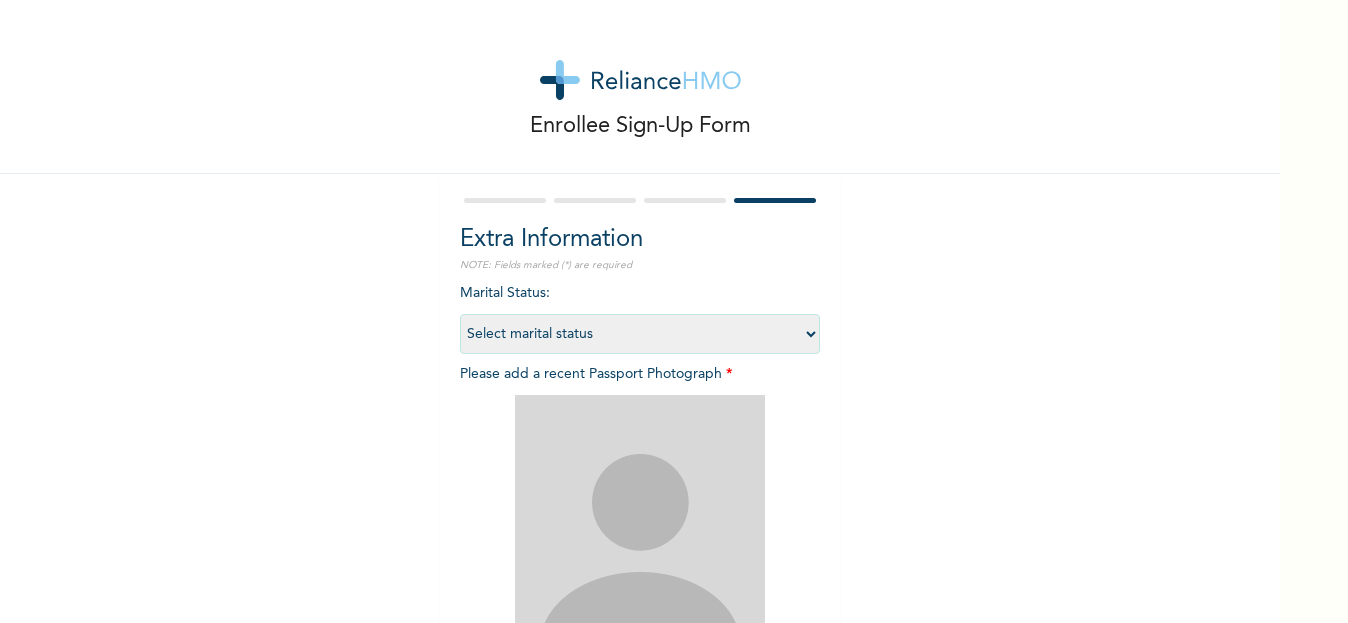click at bounding box center (685, 200) 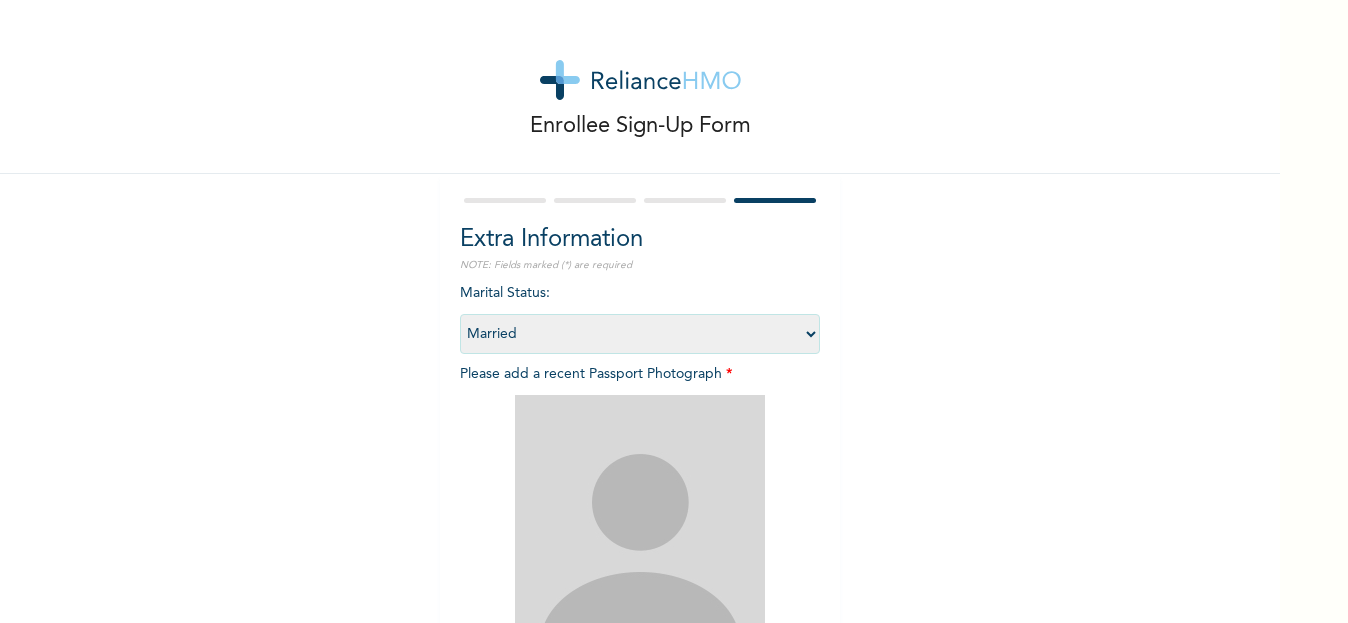 click on "Select marital status Single Married Divorced Widow/Widower" at bounding box center (640, 334) 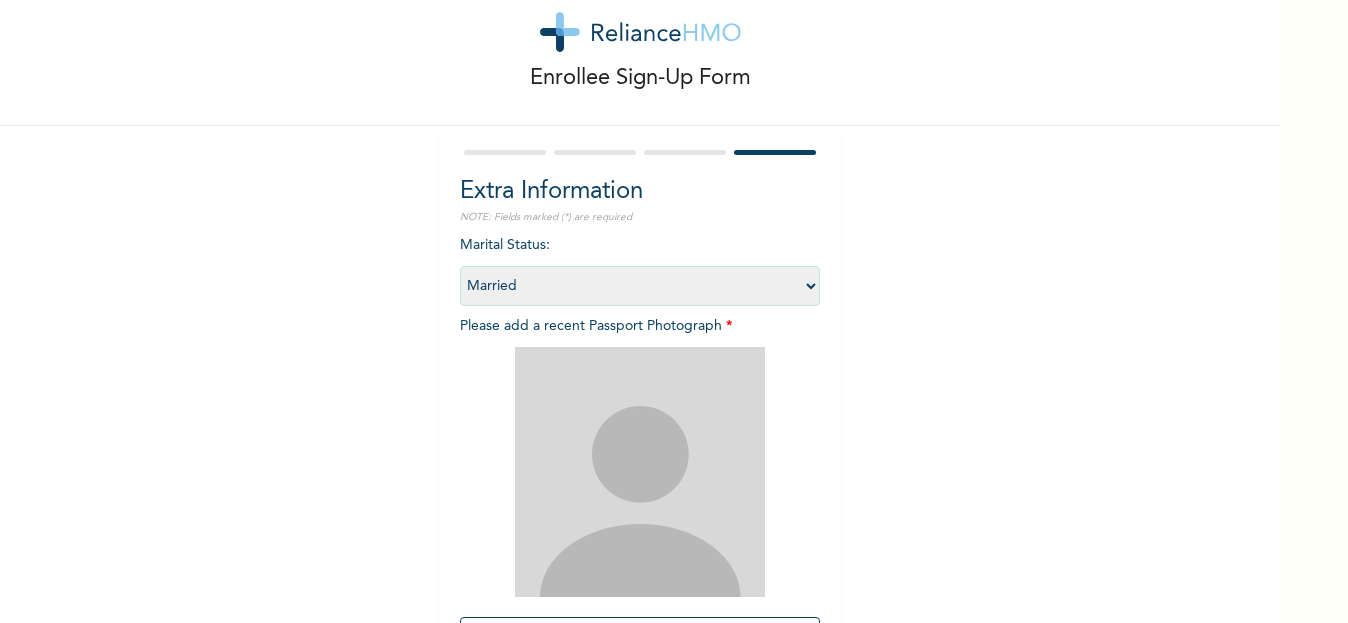 scroll, scrollTop: 0, scrollLeft: 0, axis: both 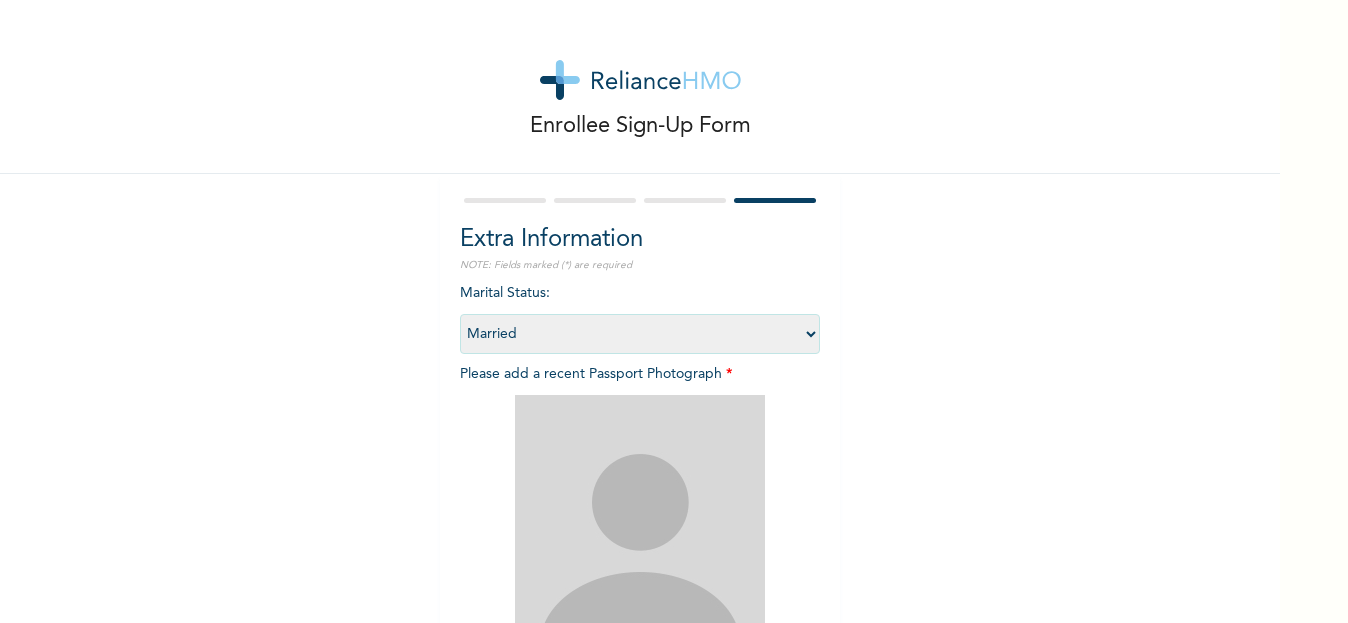 click at bounding box center [640, 200] 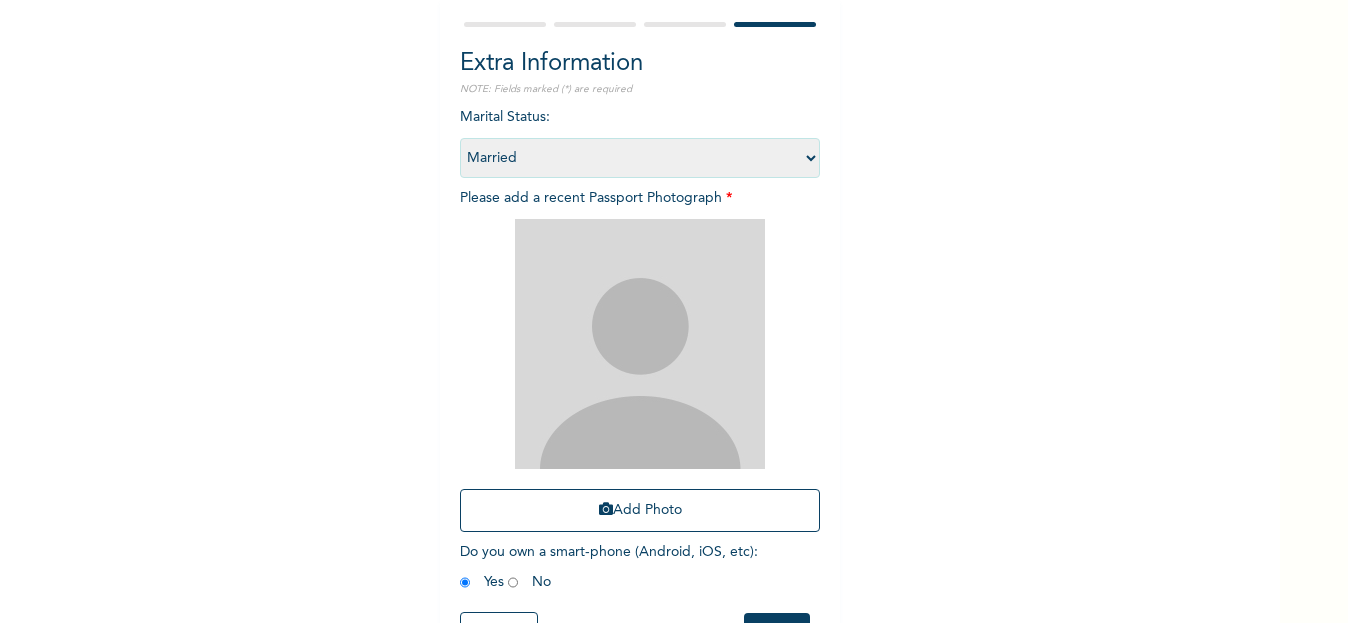 scroll, scrollTop: 253, scrollLeft: 0, axis: vertical 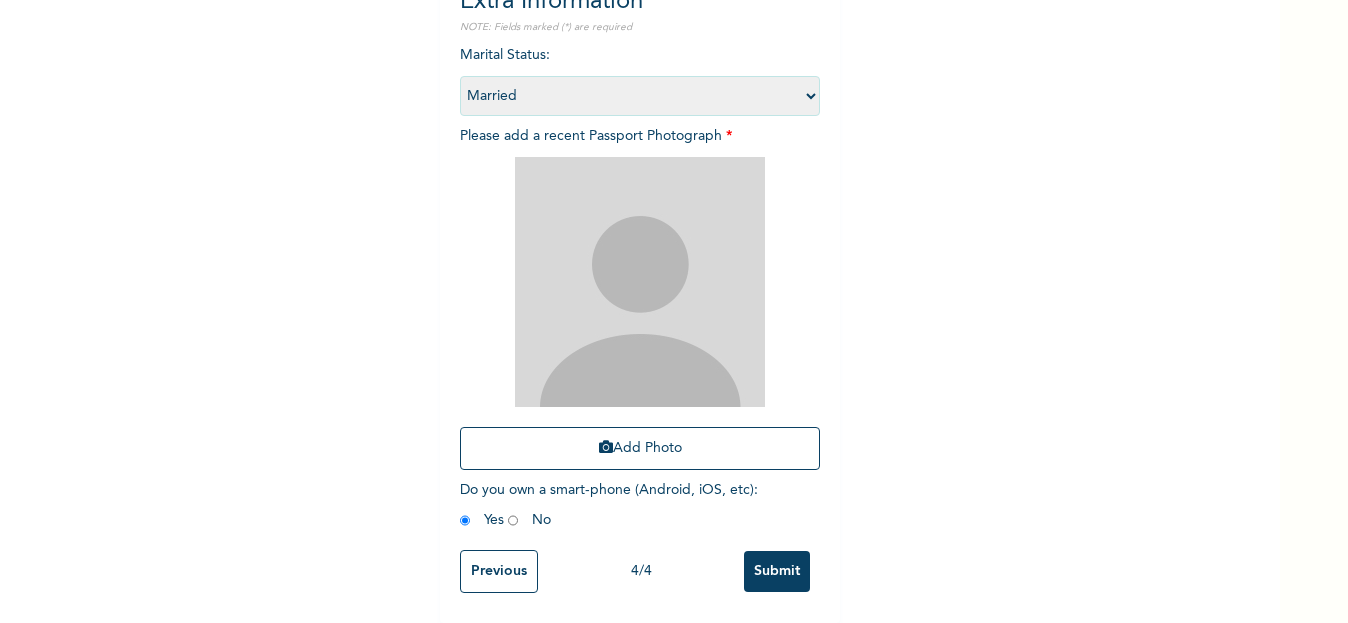 click on "Previous" at bounding box center (499, 571) 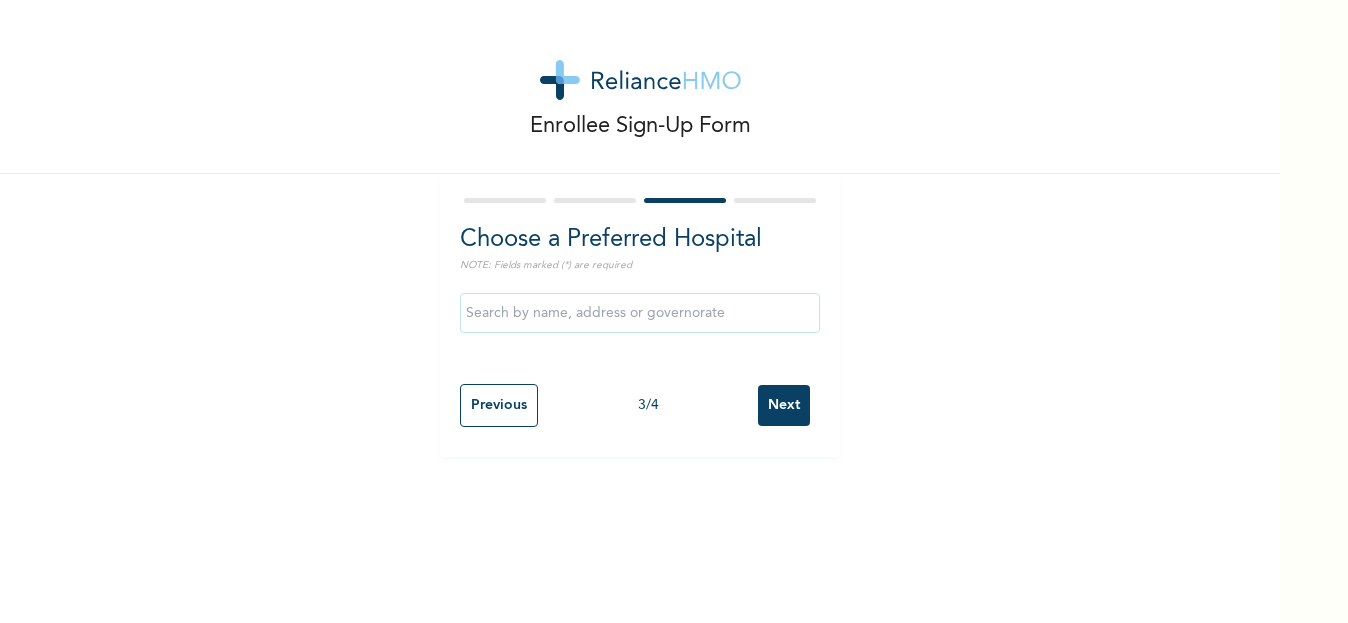 click at bounding box center (640, 313) 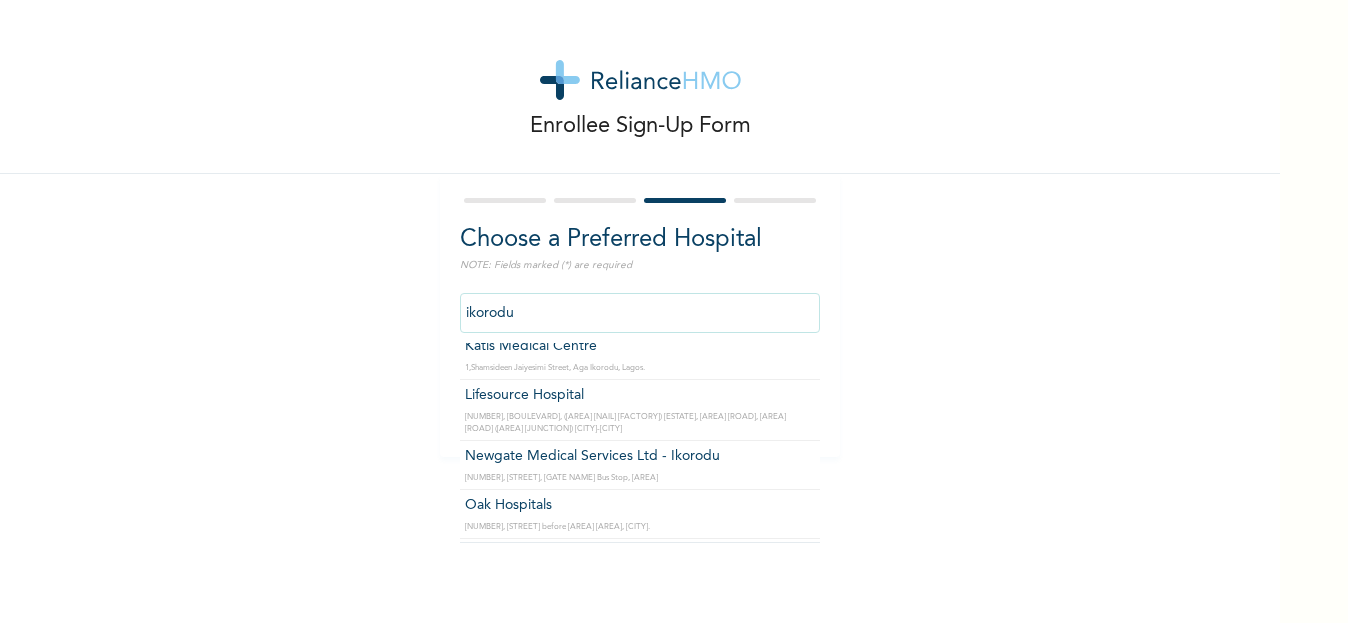 scroll, scrollTop: 191, scrollLeft: 0, axis: vertical 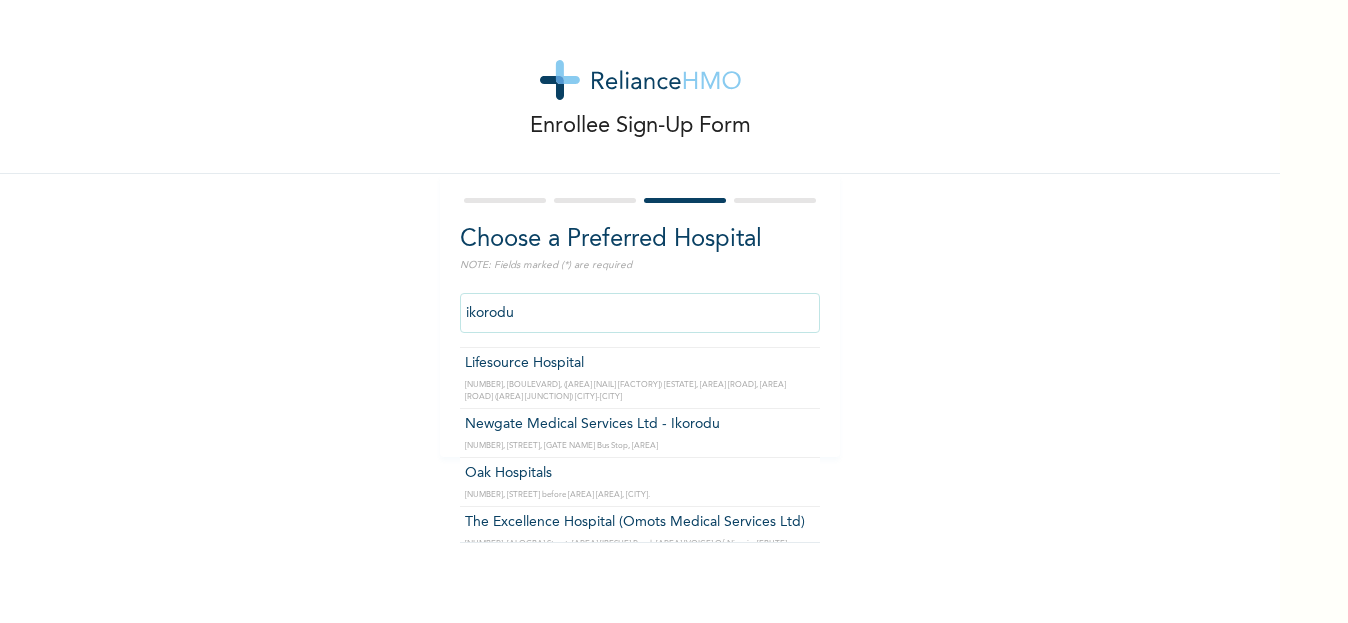 type on "Oak Hospitals" 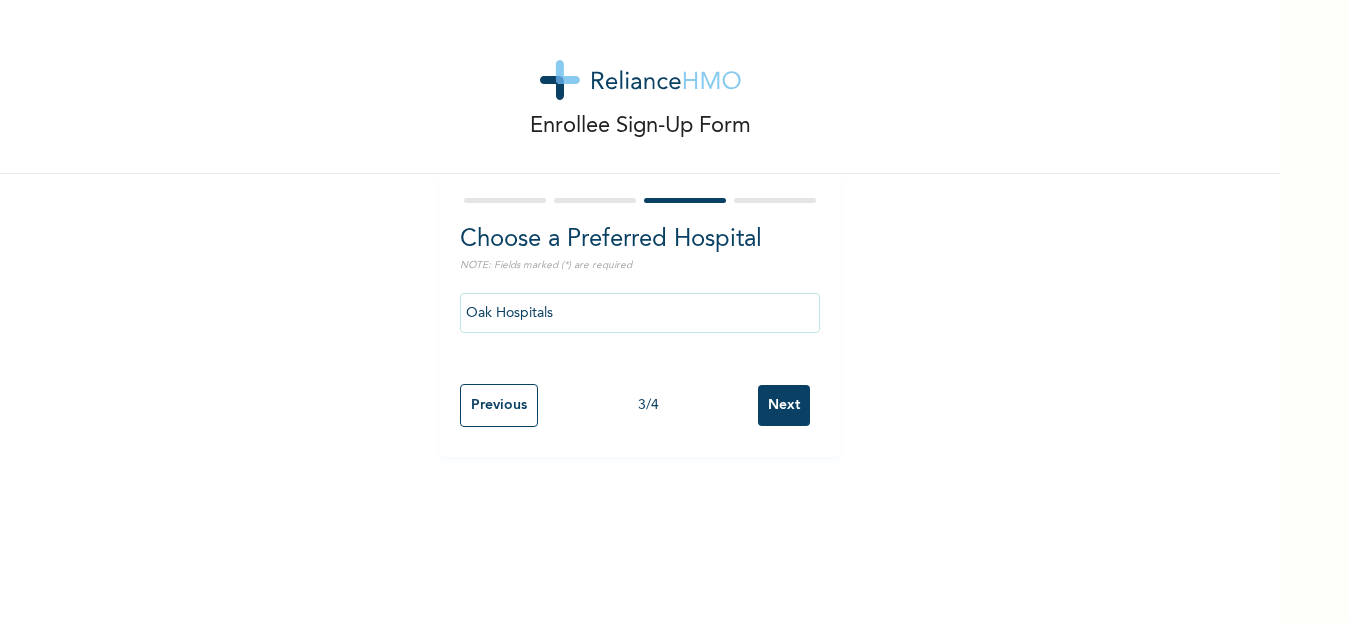 click on "Next" at bounding box center [784, 405] 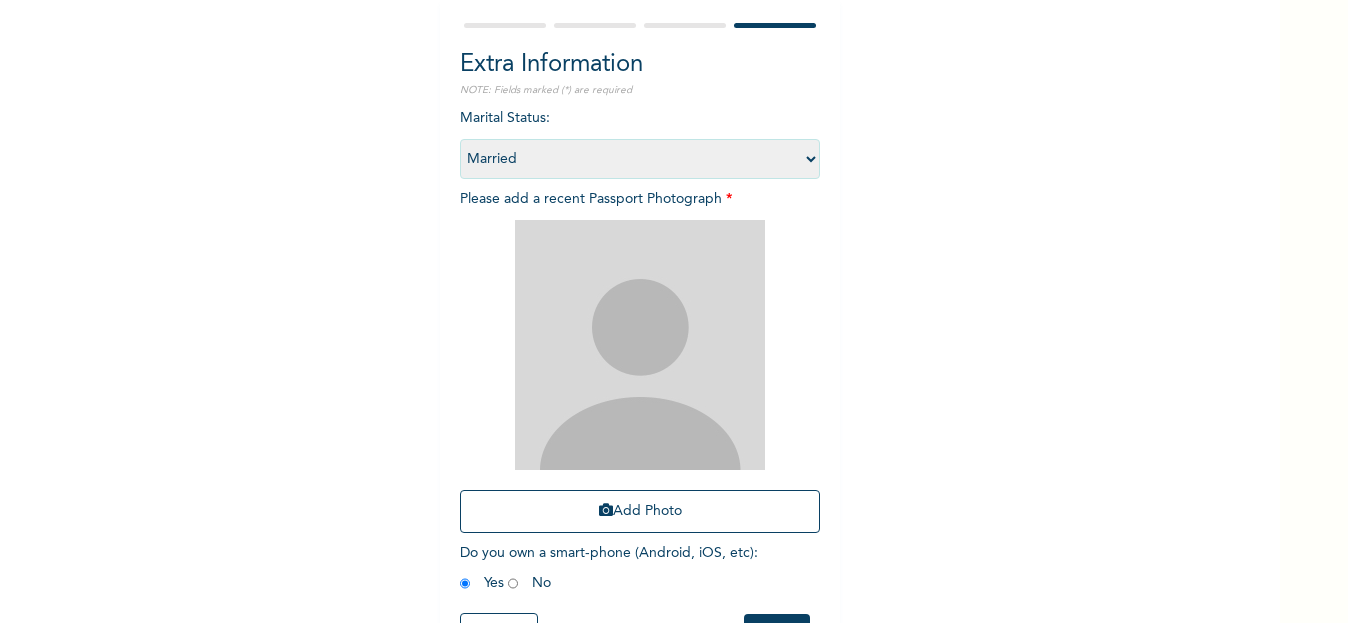 scroll, scrollTop: 176, scrollLeft: 0, axis: vertical 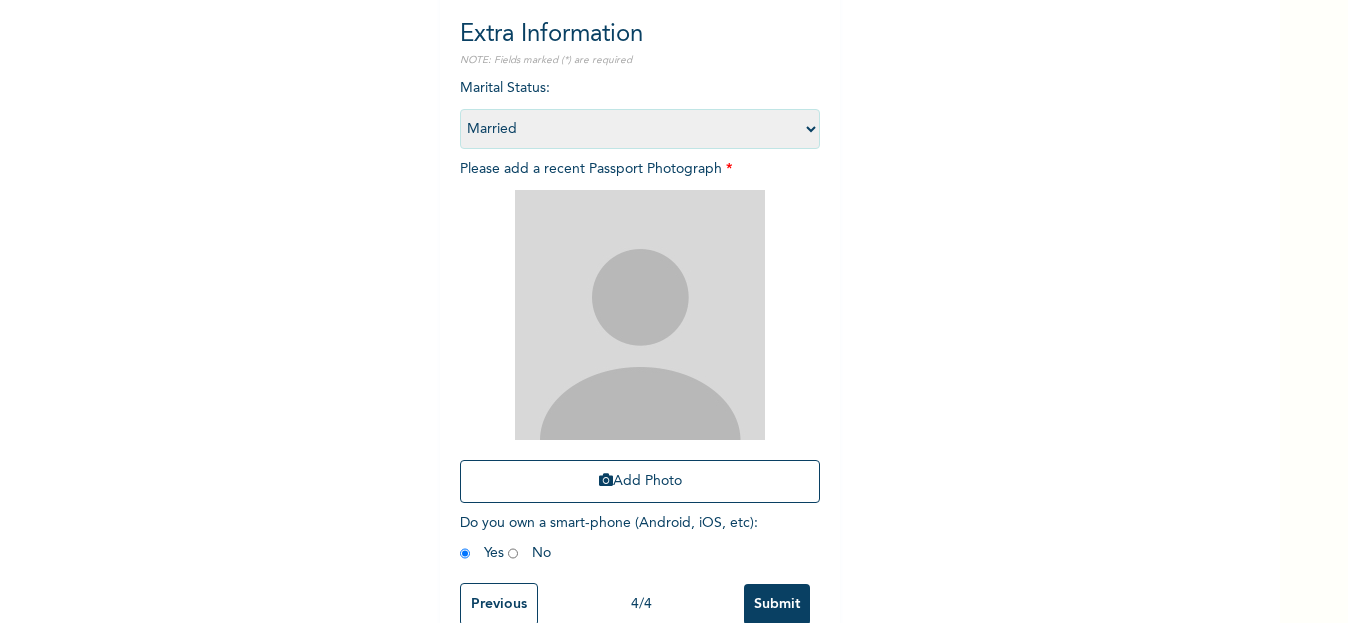 click on "Previous" at bounding box center [499, 604] 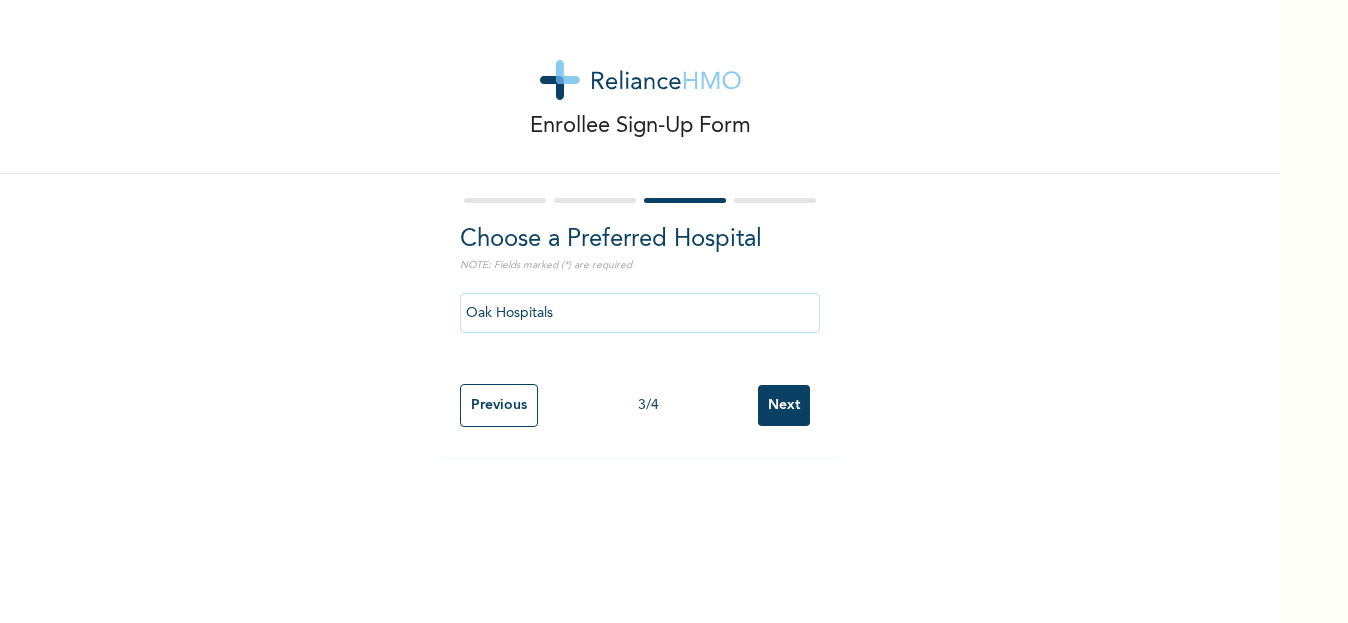scroll, scrollTop: 0, scrollLeft: 0, axis: both 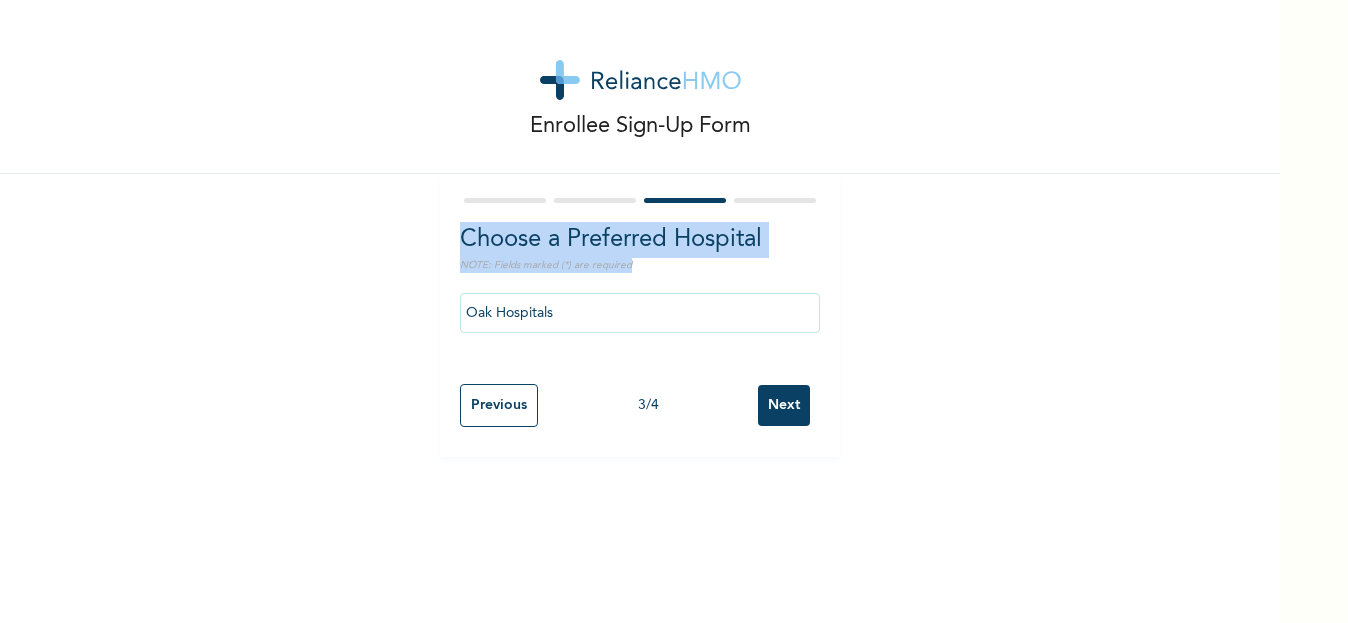 drag, startPoint x: 1104, startPoint y: 289, endPoint x: 877, endPoint y: 299, distance: 227.22015 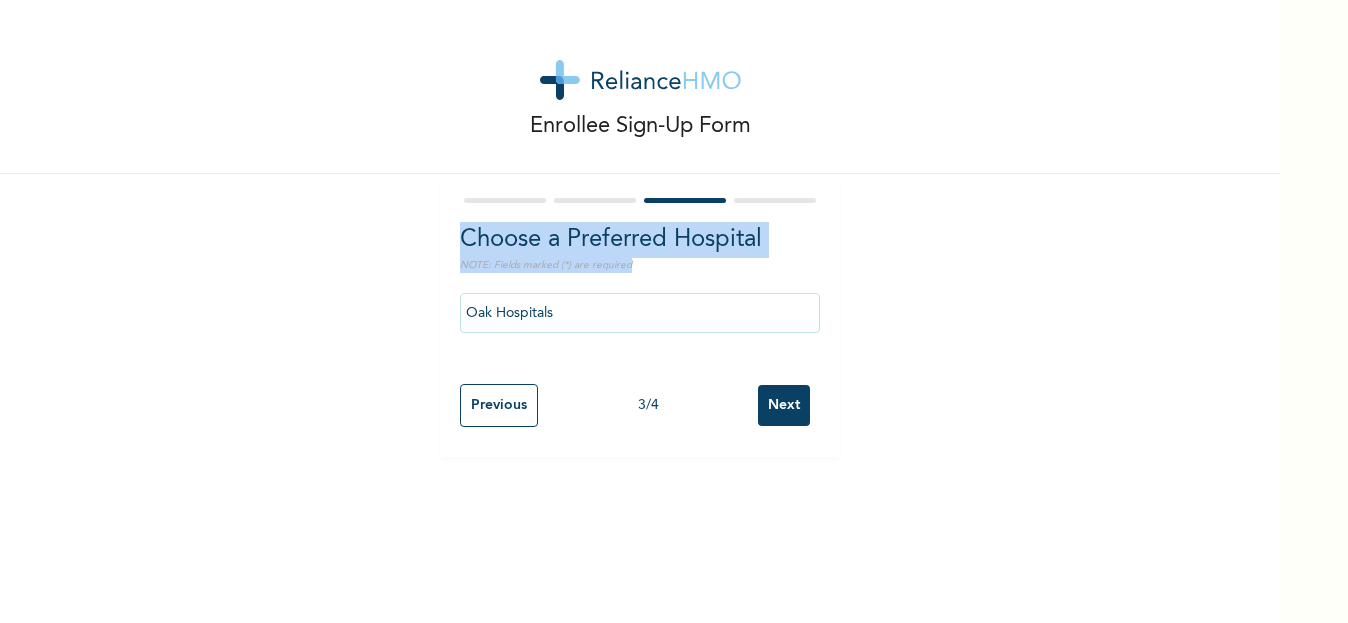click on "Previous" at bounding box center [499, 405] 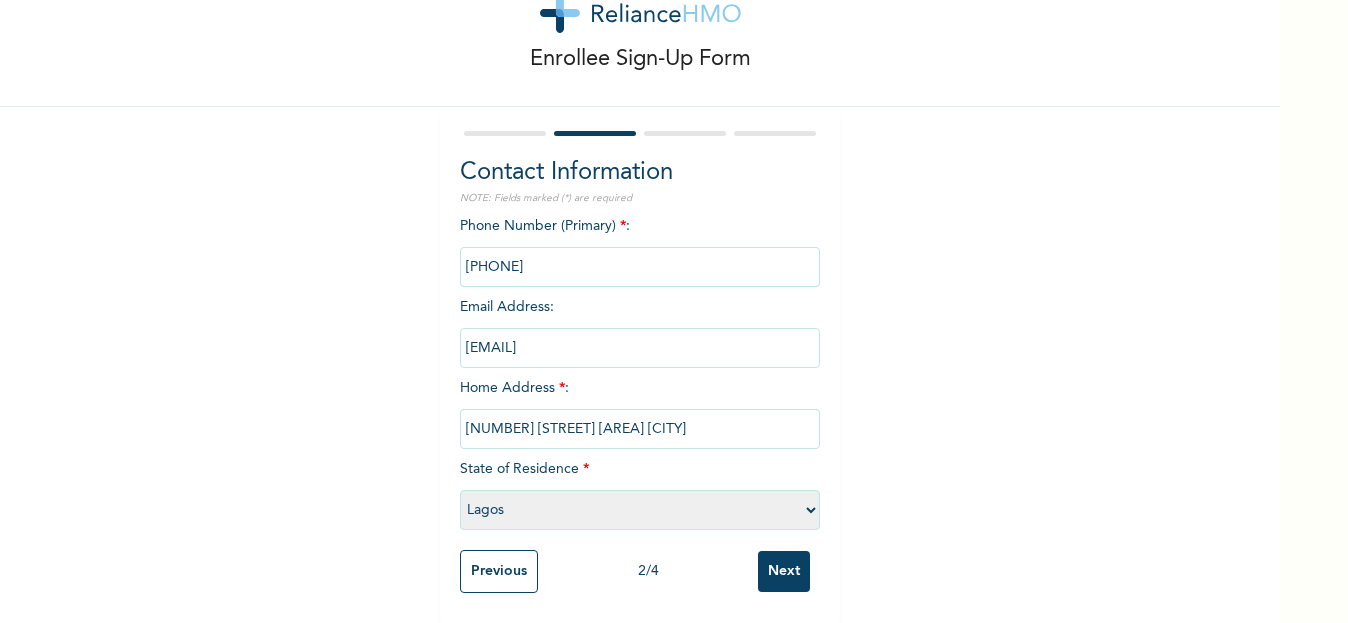 scroll, scrollTop: 82, scrollLeft: 0, axis: vertical 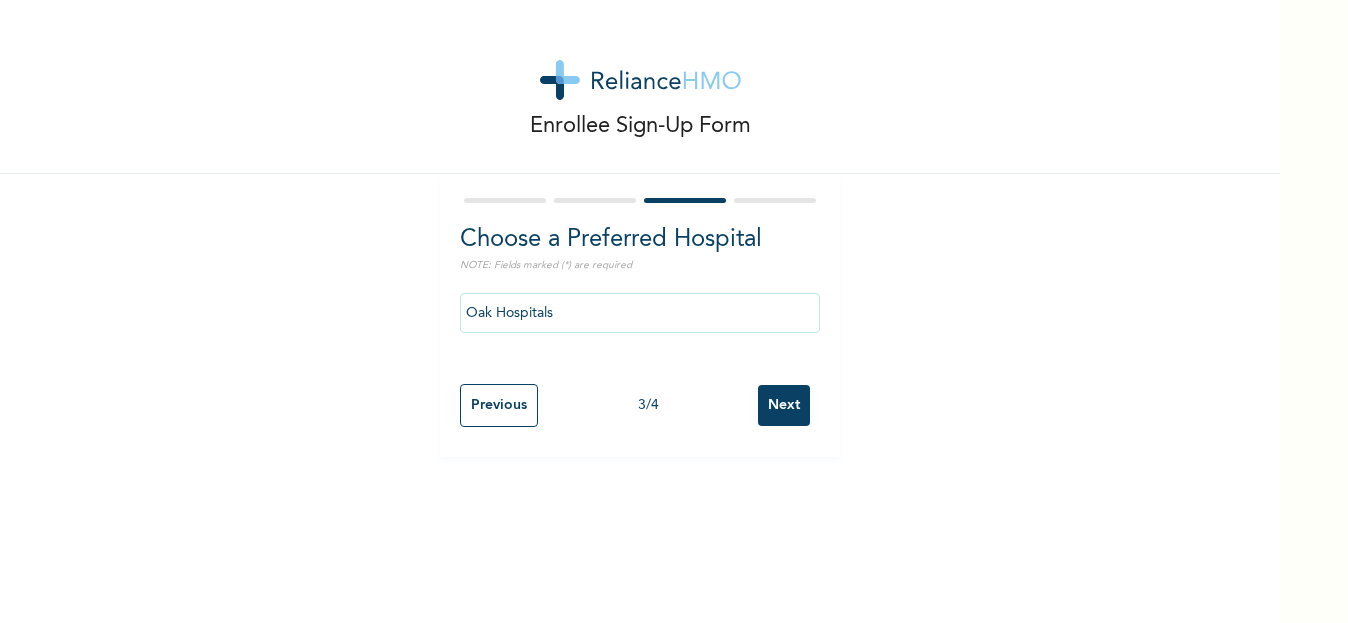 click on "Next" at bounding box center (784, 405) 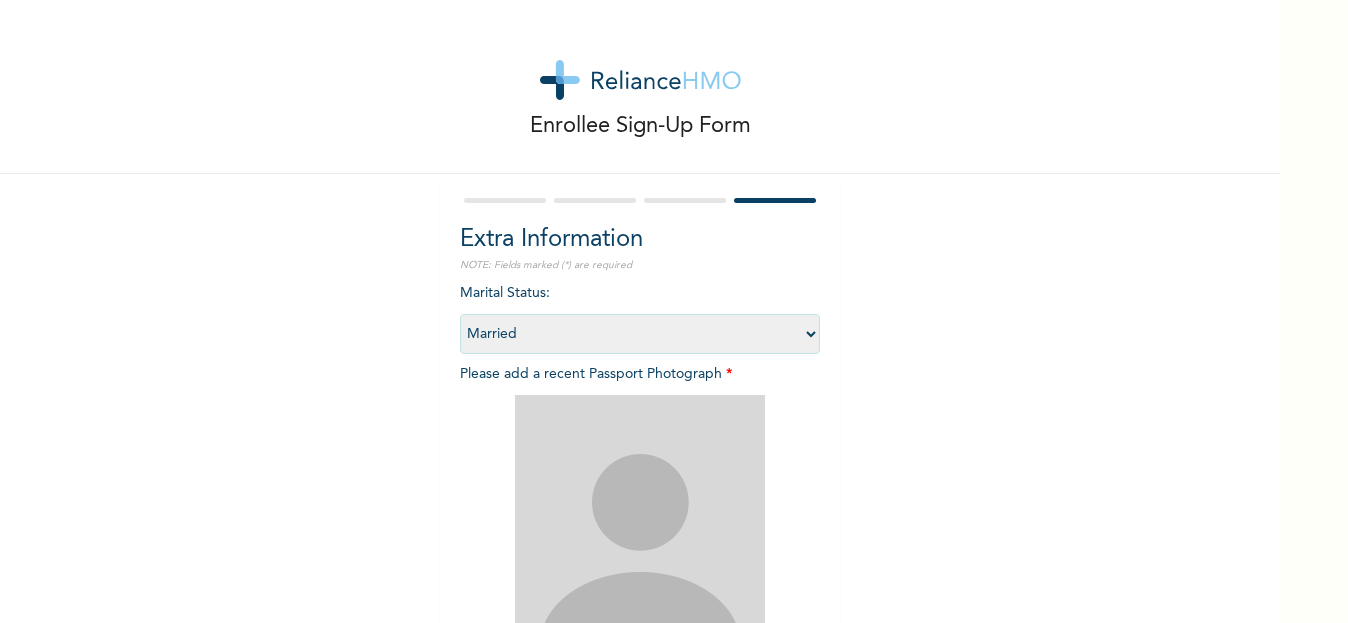 click on "Select marital status Single Married Divorced Widow/Widower" at bounding box center (640, 334) 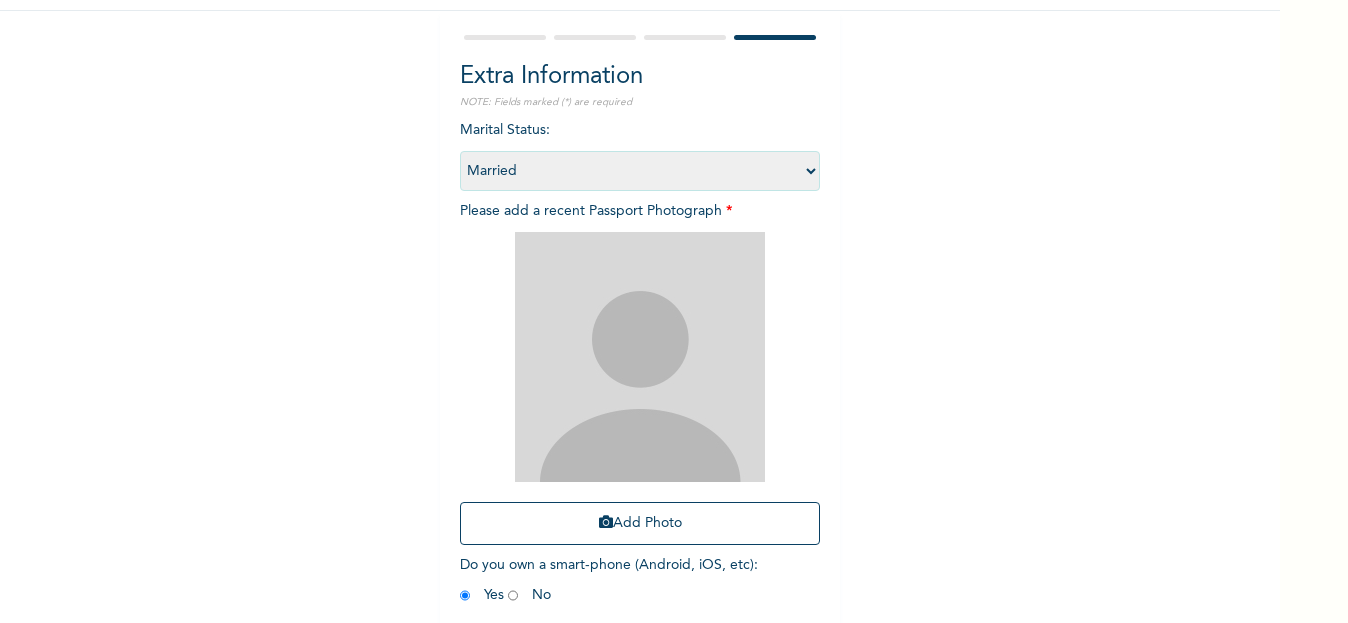 scroll, scrollTop: 167, scrollLeft: 0, axis: vertical 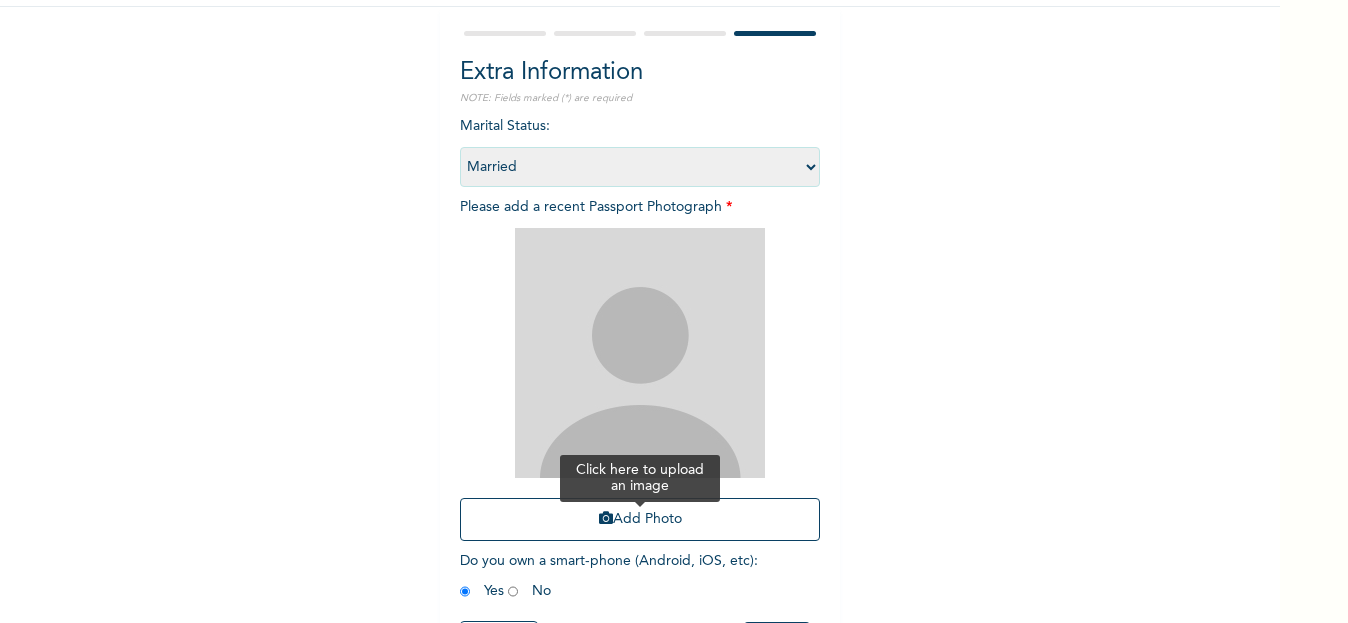 click on "Add Photo" at bounding box center [640, 519] 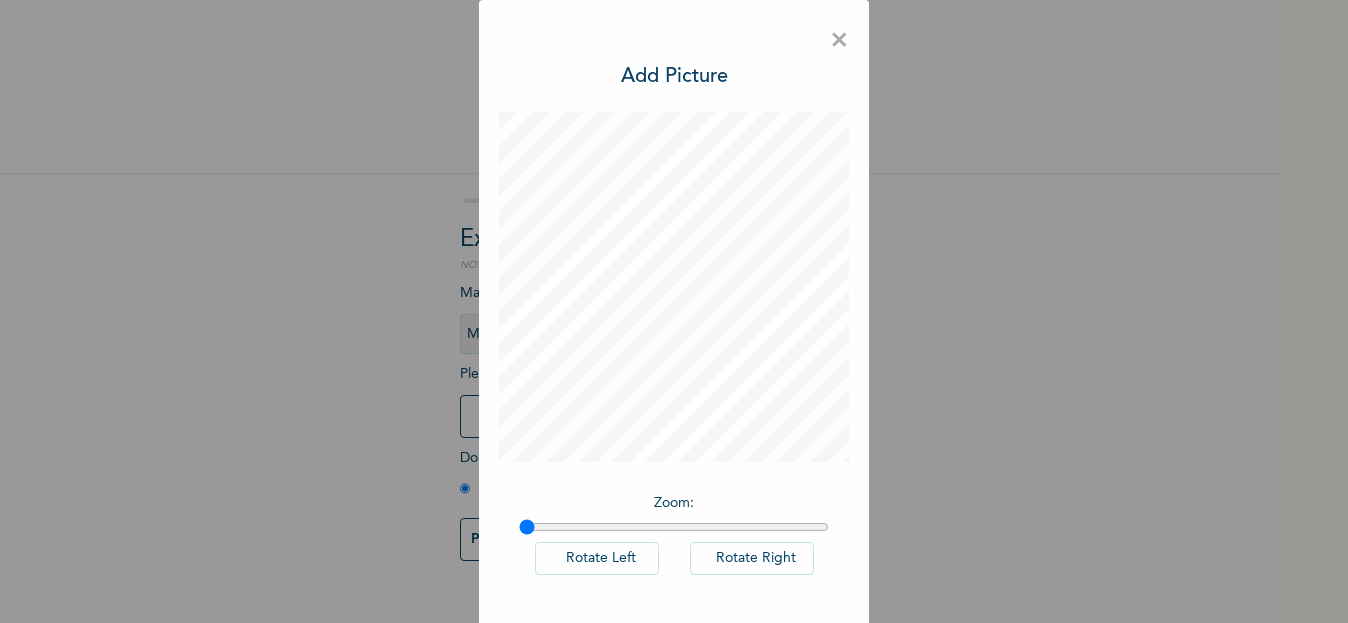 scroll, scrollTop: 0, scrollLeft: 0, axis: both 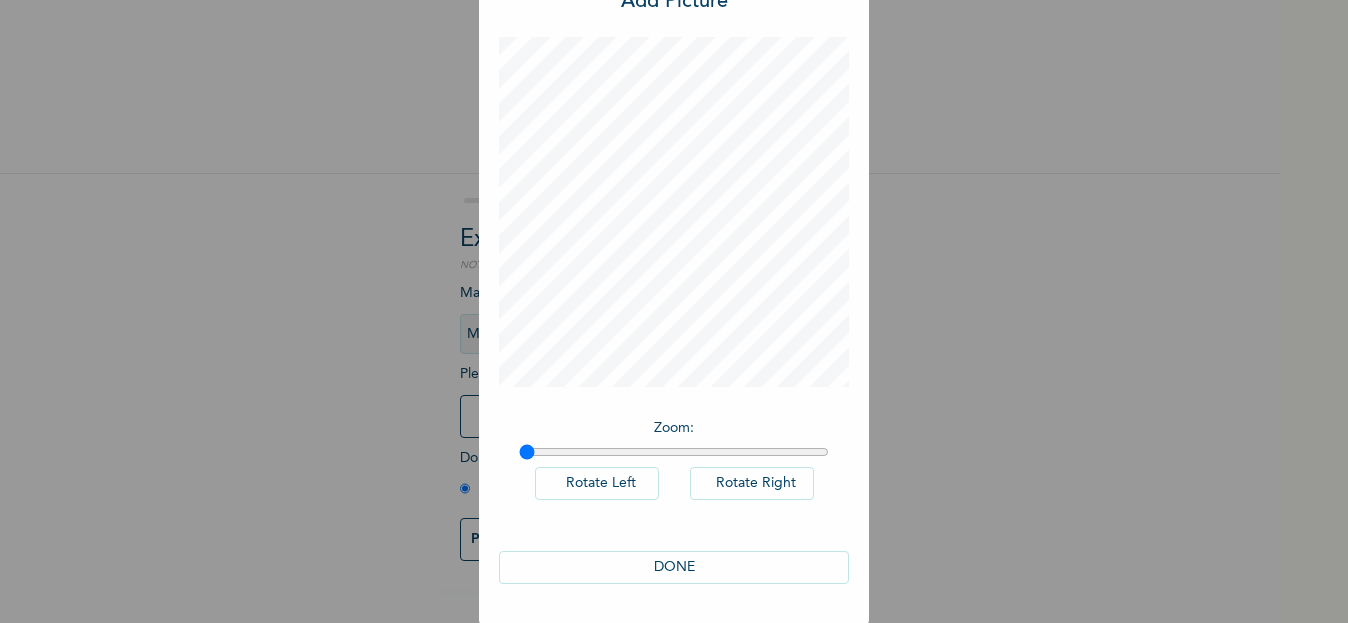click on "DONE" at bounding box center (674, 567) 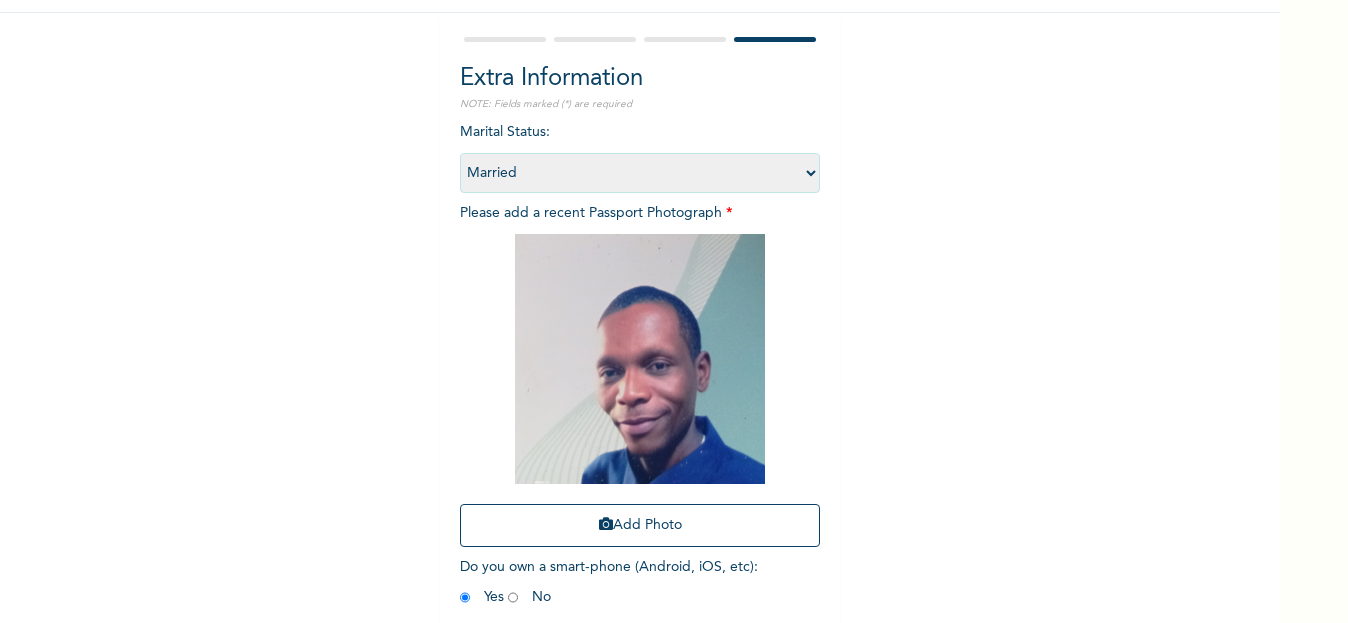 scroll, scrollTop: 253, scrollLeft: 0, axis: vertical 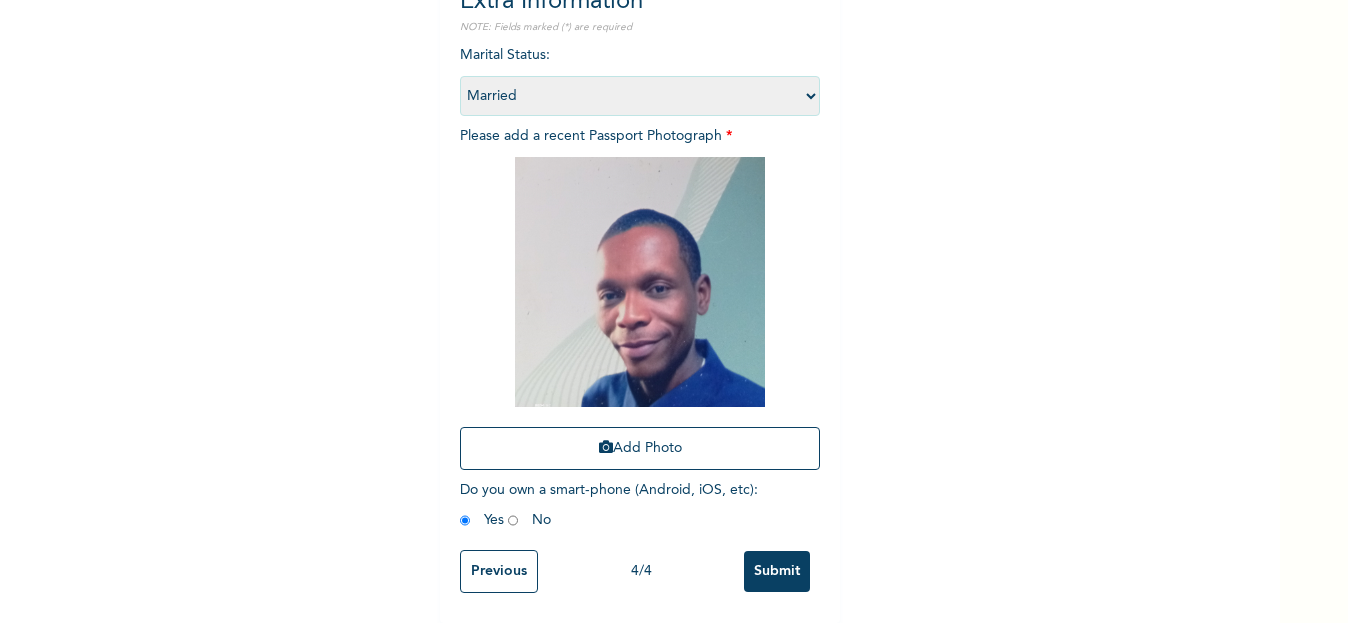 click on "Submit" at bounding box center (777, 571) 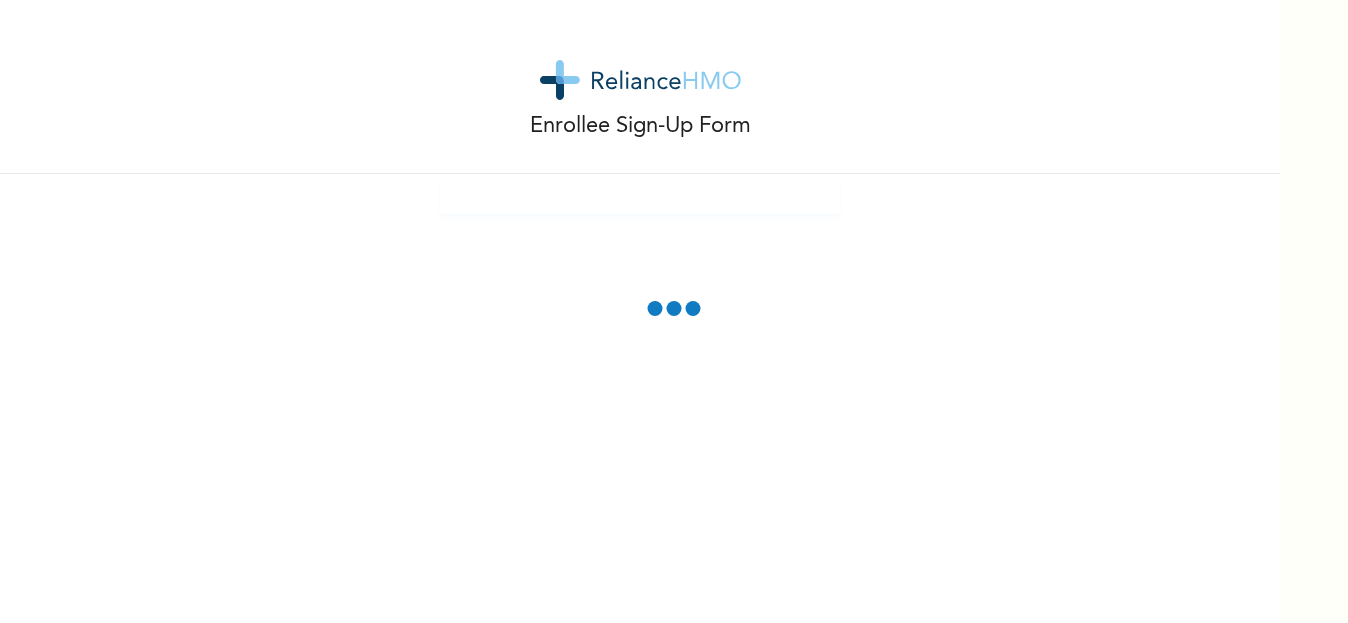 scroll, scrollTop: 0, scrollLeft: 0, axis: both 